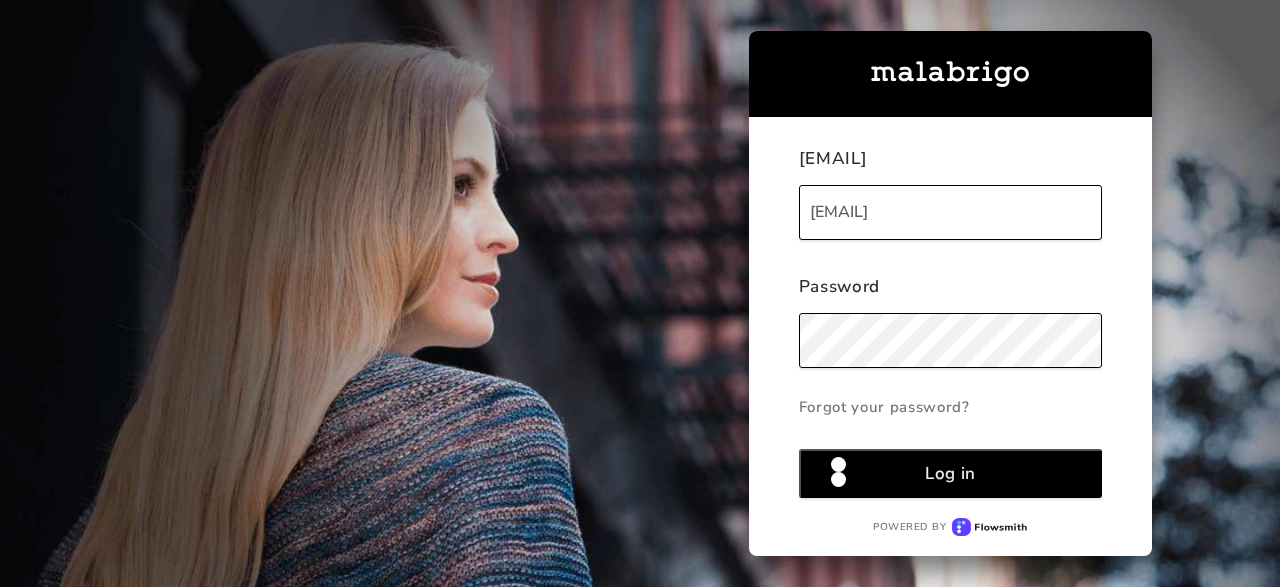 scroll, scrollTop: 0, scrollLeft: 0, axis: both 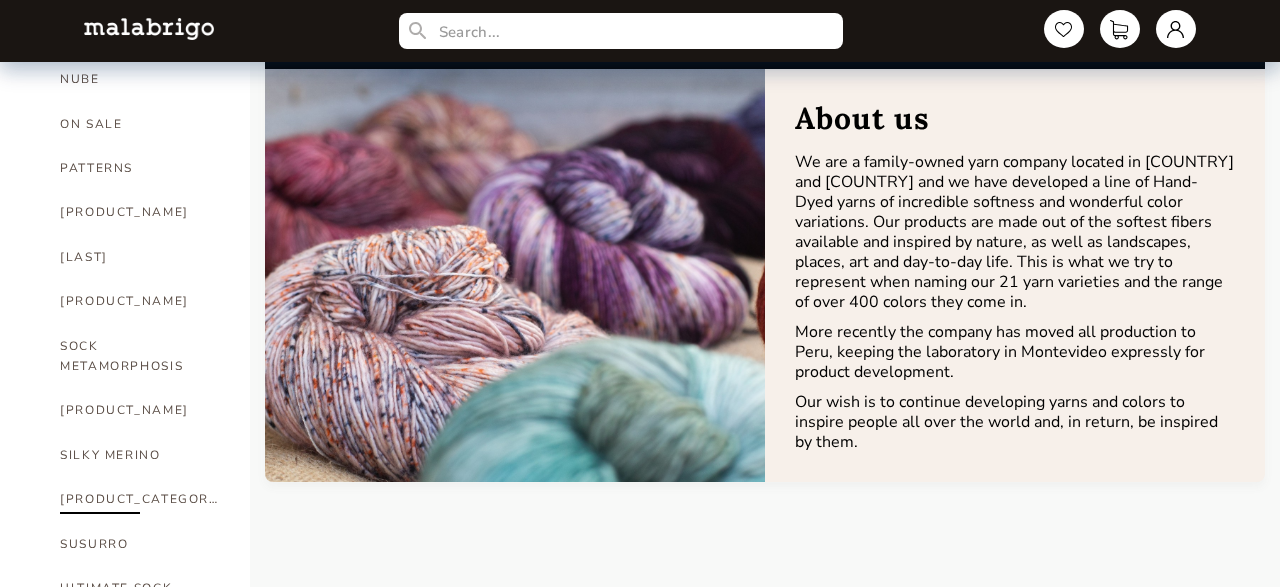 click on "[PRODUCT_CATEGORY]" at bounding box center (140, 499) 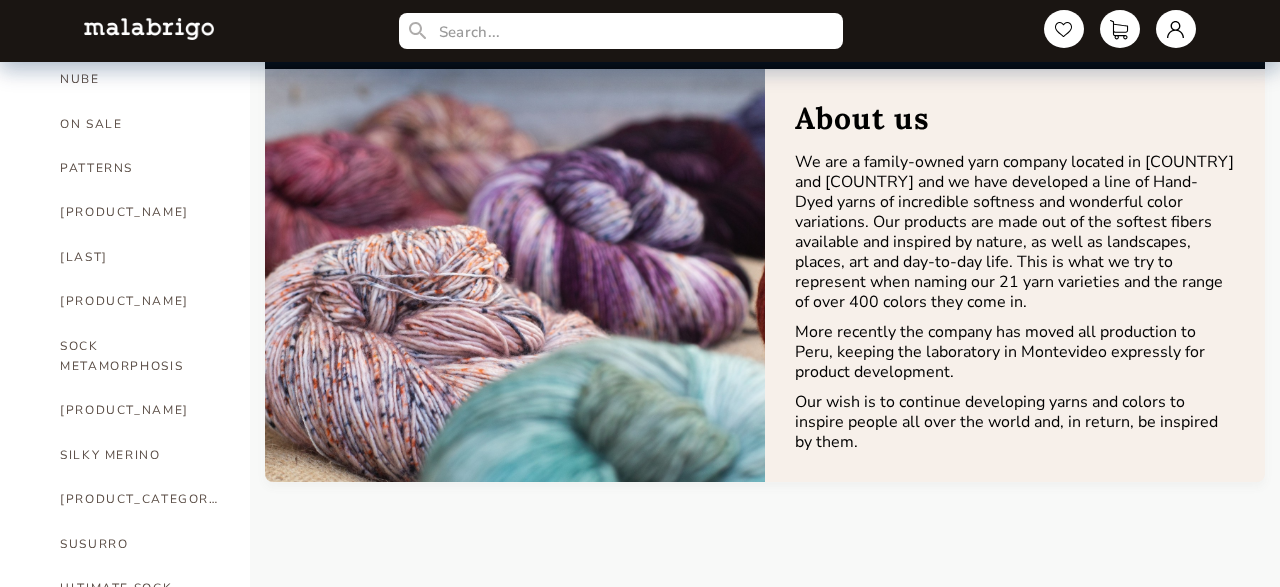 select on "INDEX" 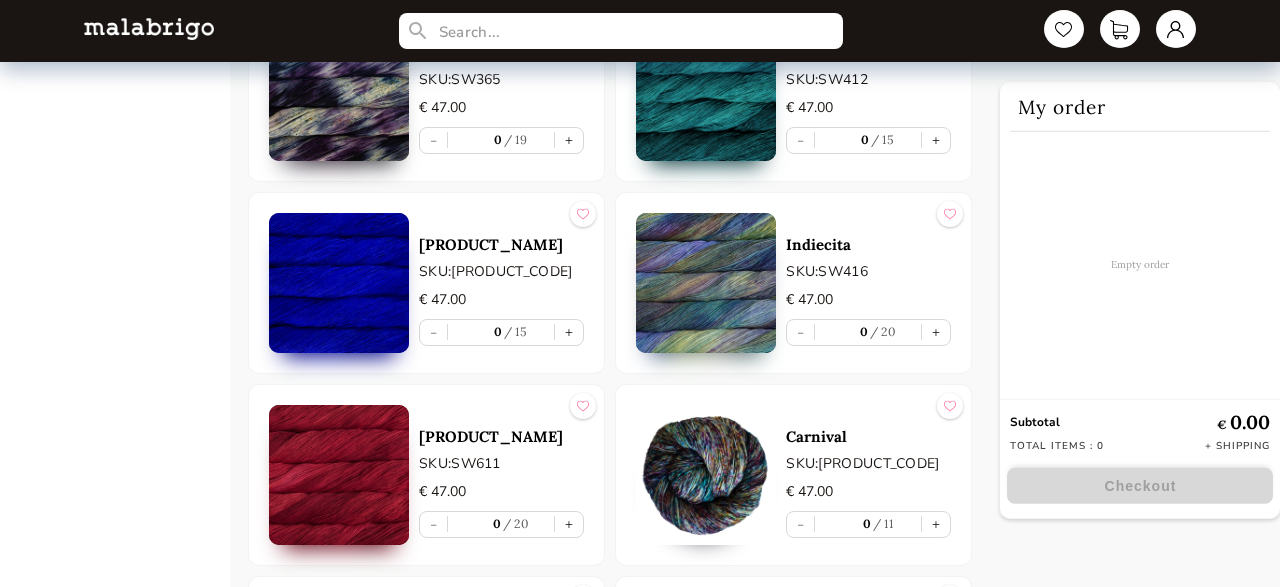 scroll, scrollTop: 4746, scrollLeft: 0, axis: vertical 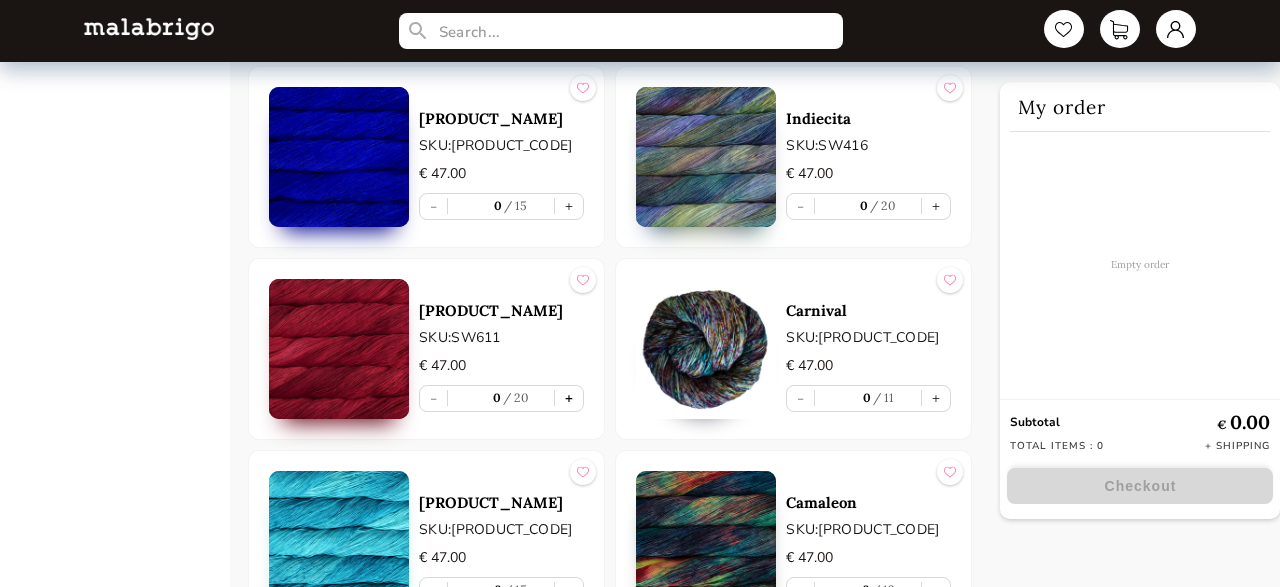 click on "+" at bounding box center [569, 398] 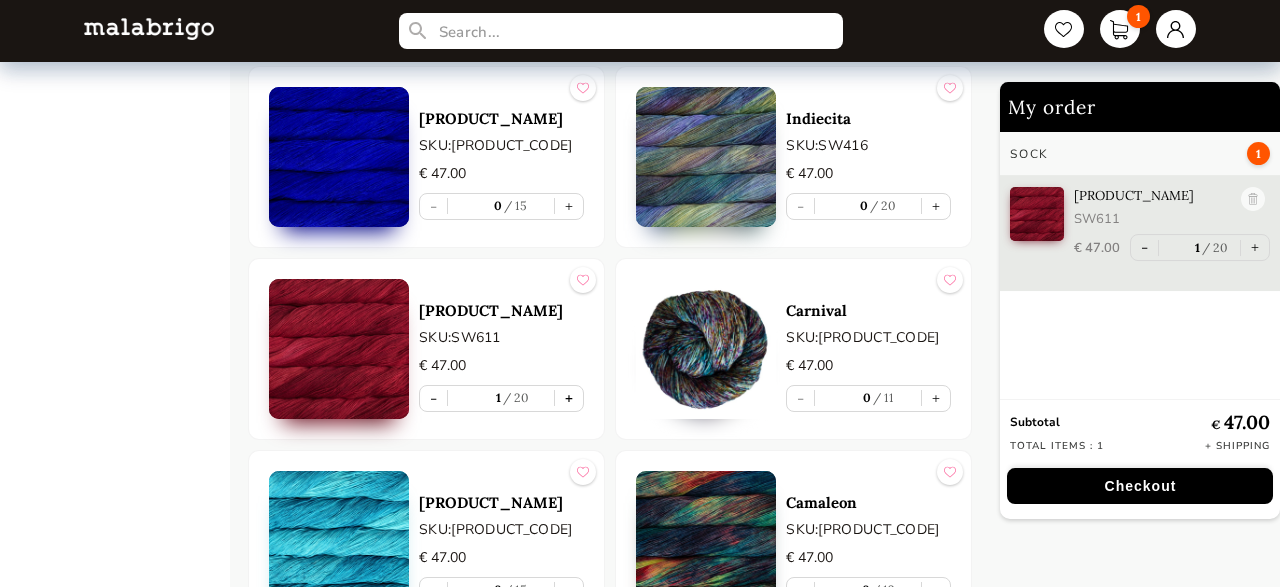 type on "1" 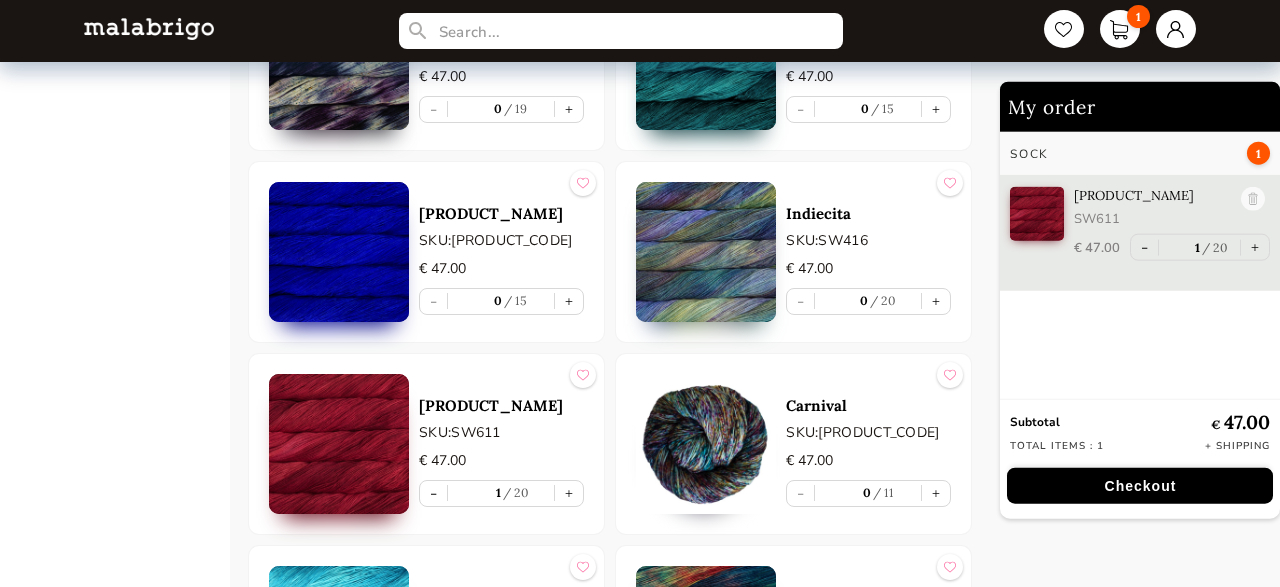 scroll, scrollTop: 4673, scrollLeft: 0, axis: vertical 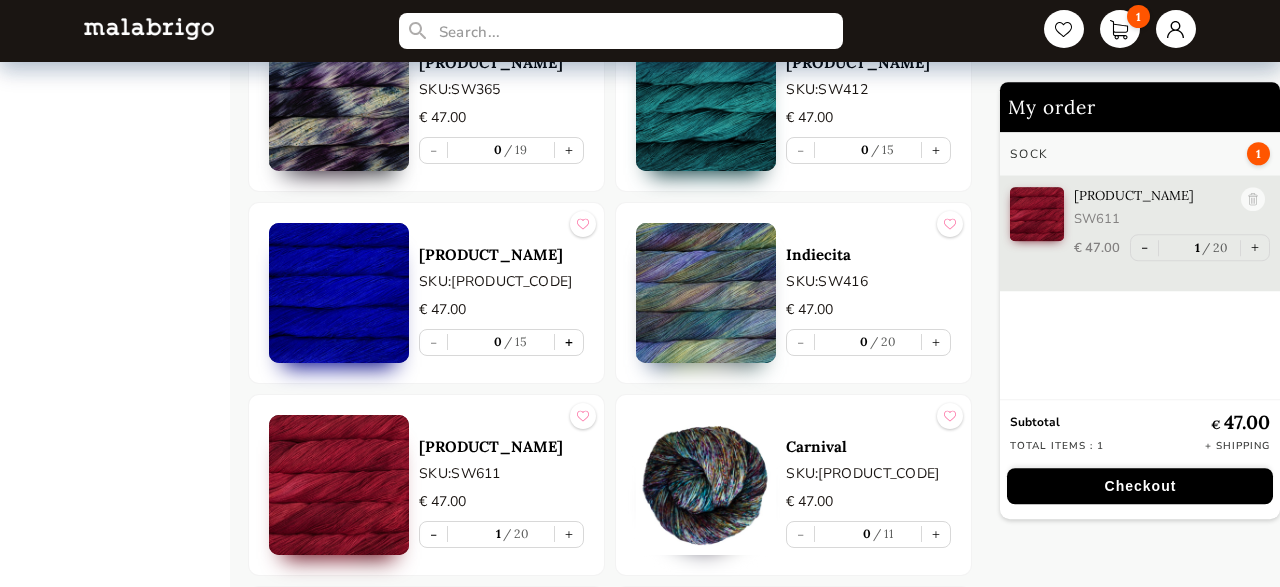 click on "+" at bounding box center [569, 342] 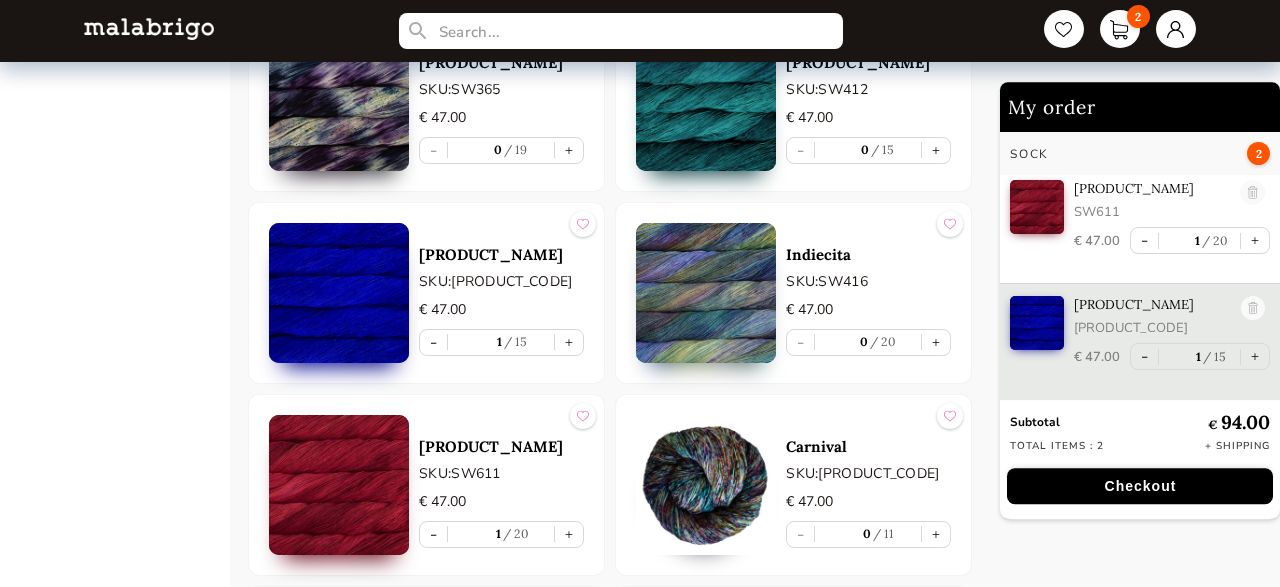 scroll, scrollTop: 8, scrollLeft: 0, axis: vertical 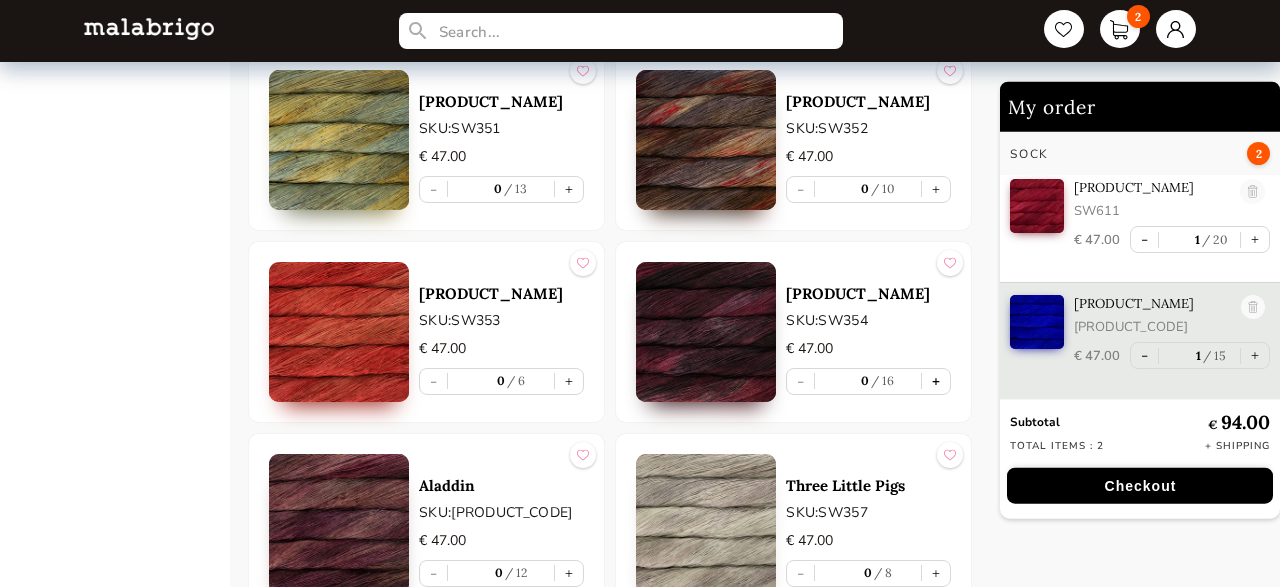 click on "+" at bounding box center [936, 381] 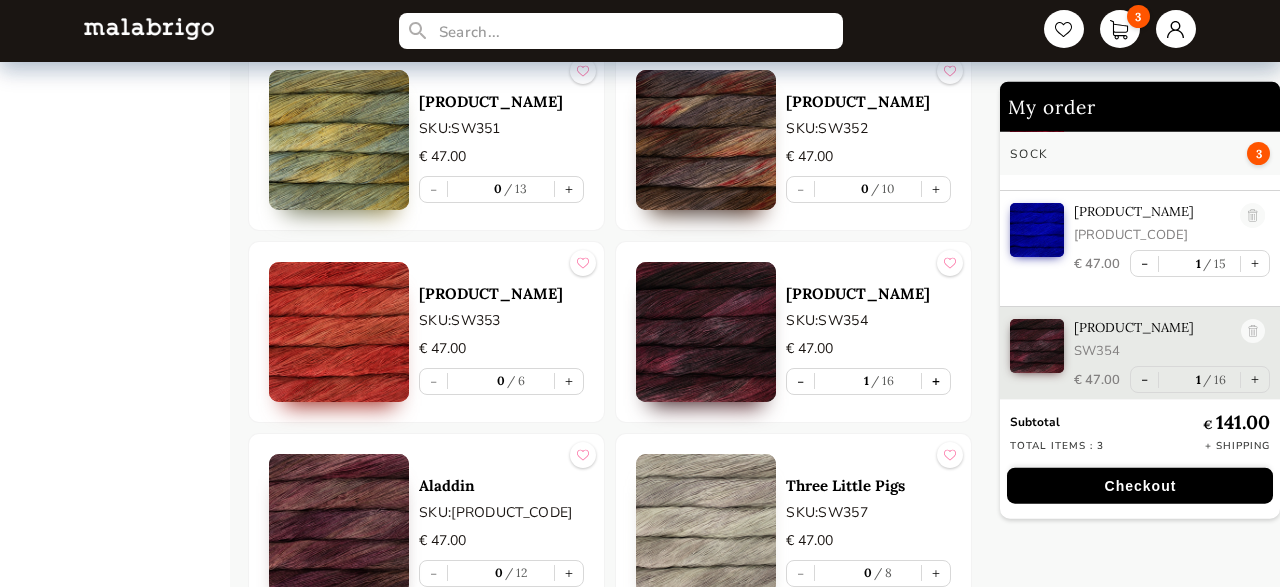 scroll, scrollTop: 124, scrollLeft: 0, axis: vertical 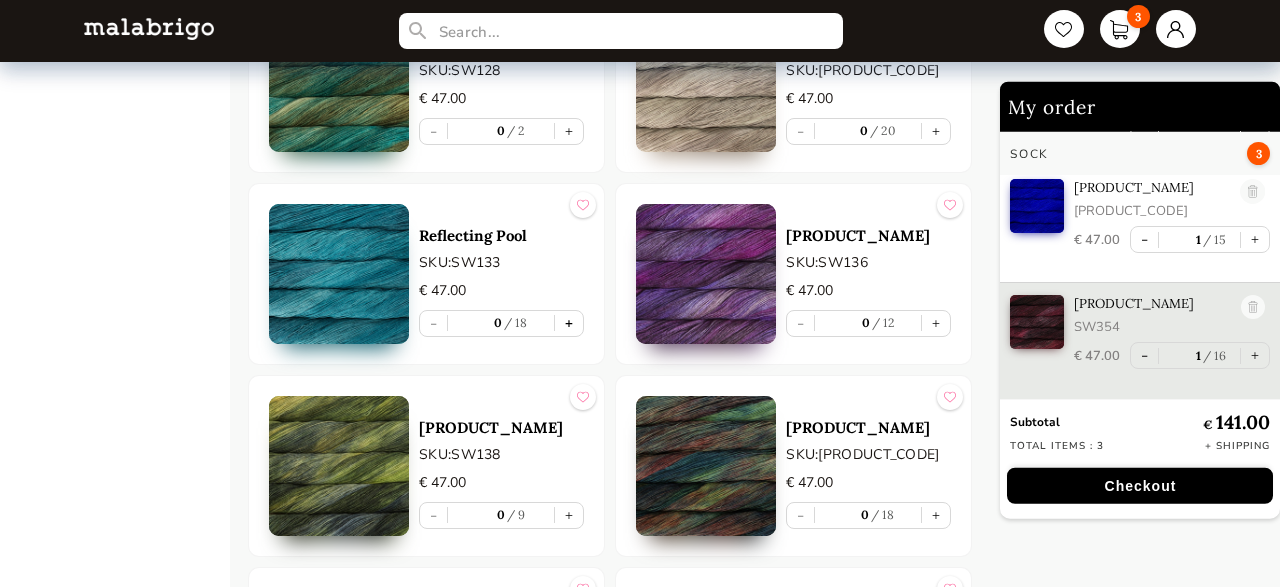 click on "+" at bounding box center (569, 323) 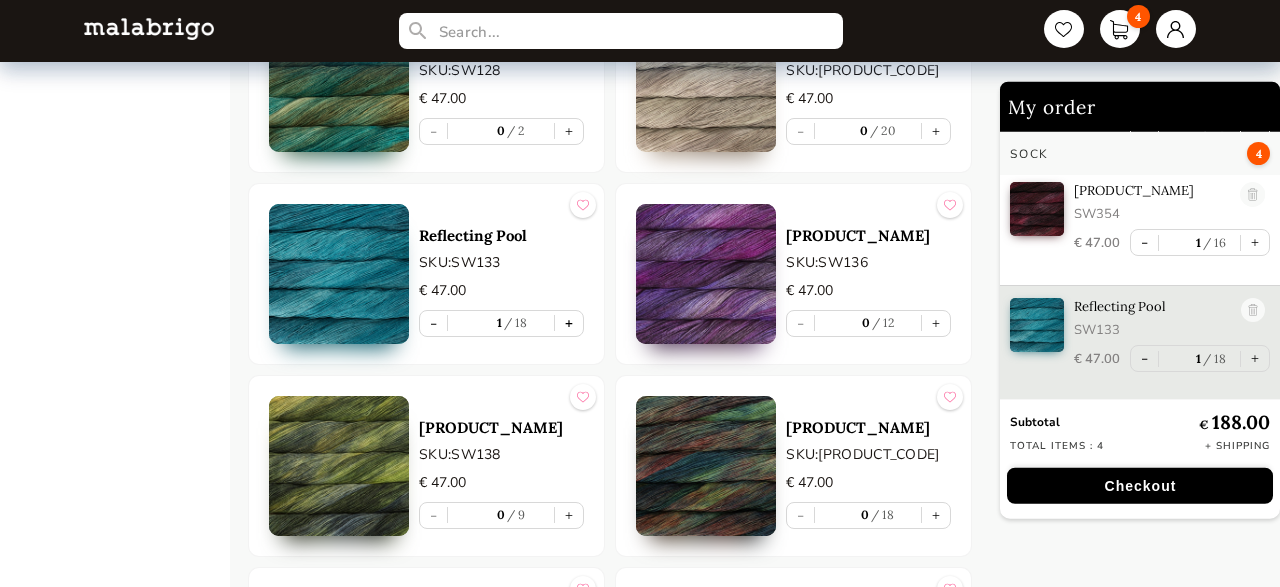 scroll, scrollTop: 239, scrollLeft: 0, axis: vertical 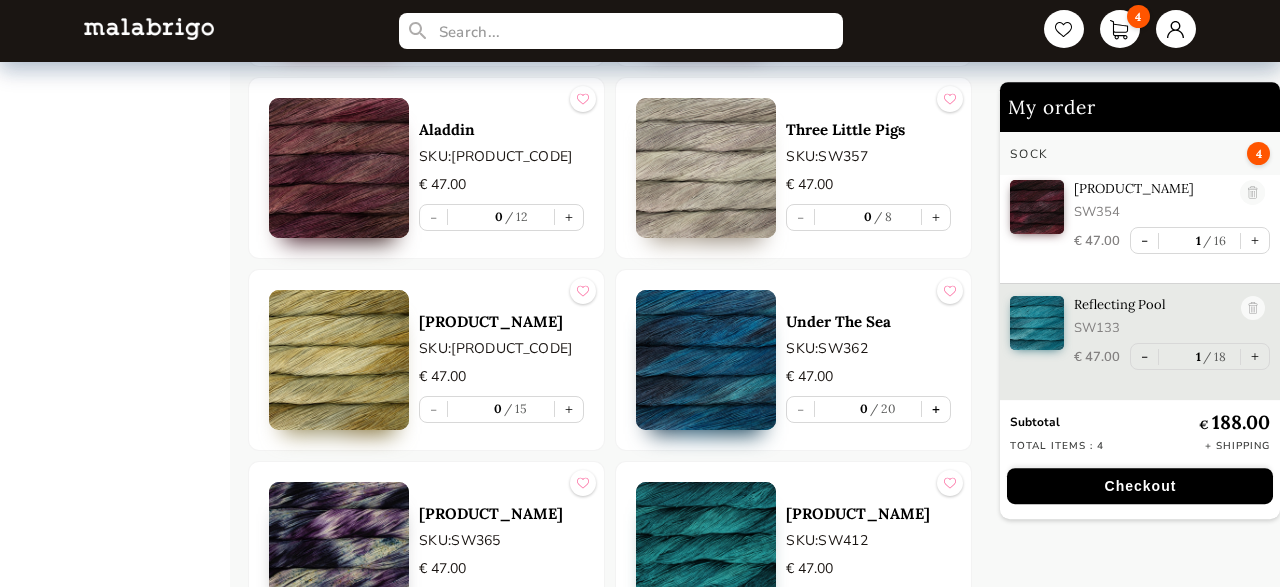 click on "+" at bounding box center (936, 409) 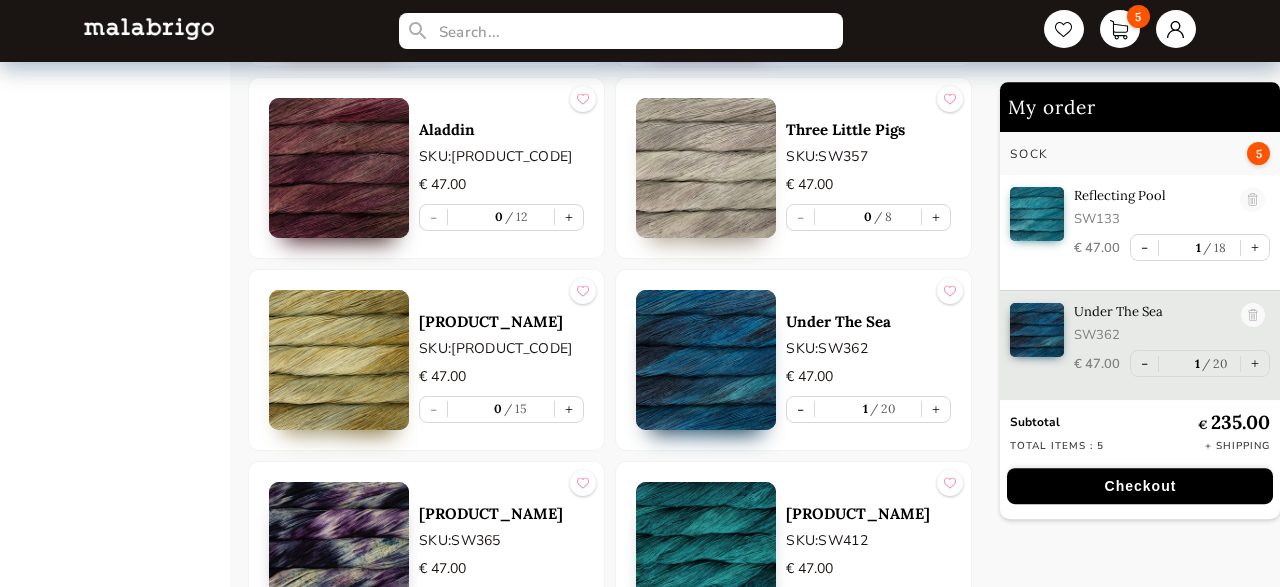 scroll, scrollTop: 354, scrollLeft: 0, axis: vertical 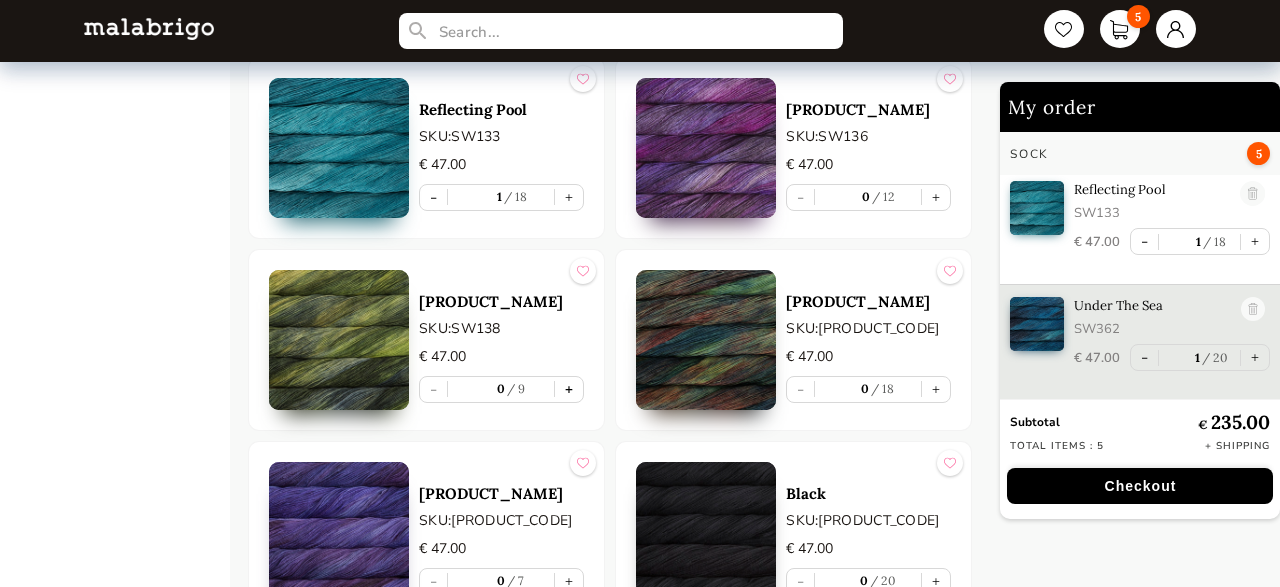click on "+" at bounding box center [569, 389] 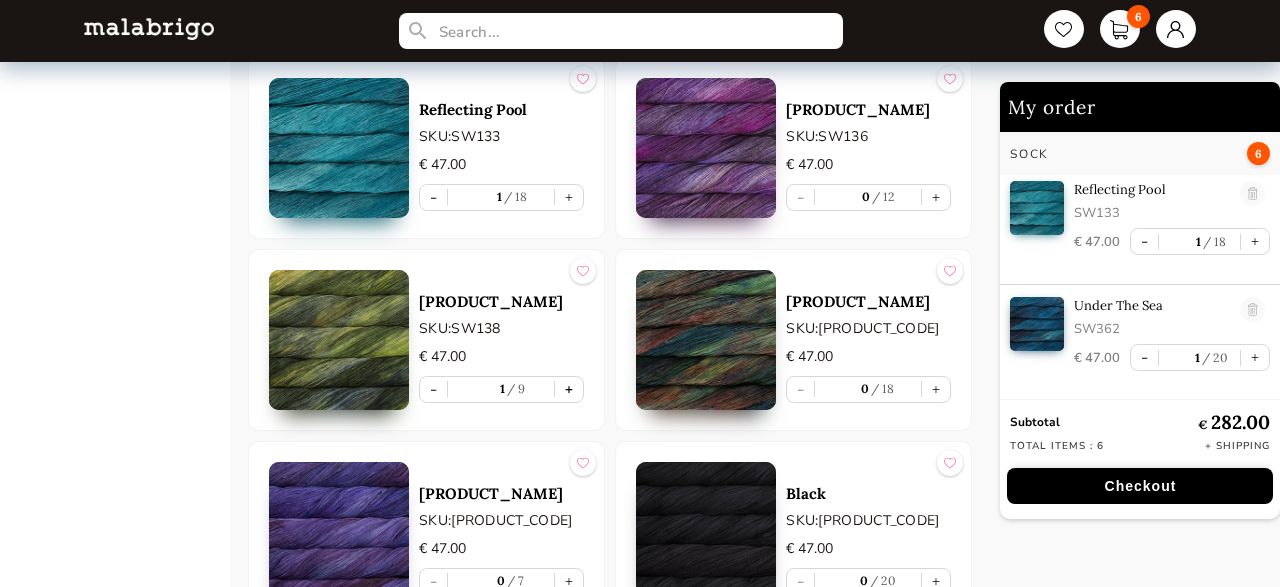 type on "1" 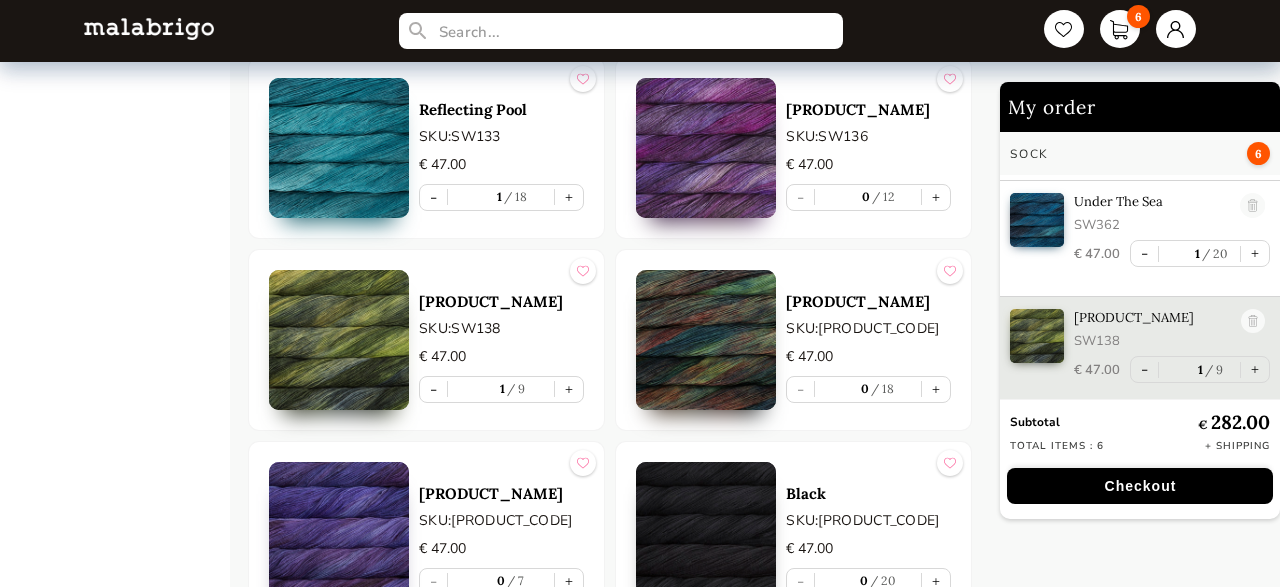 scroll, scrollTop: 469, scrollLeft: 0, axis: vertical 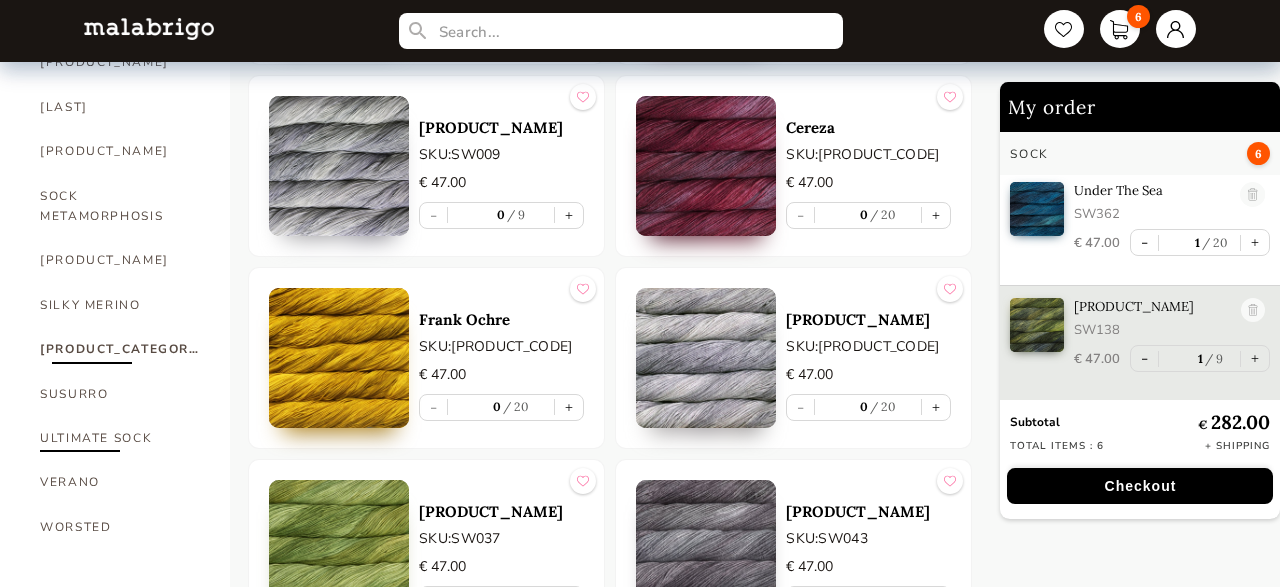 click on "ULTIMATE SOCK" at bounding box center (120, 438) 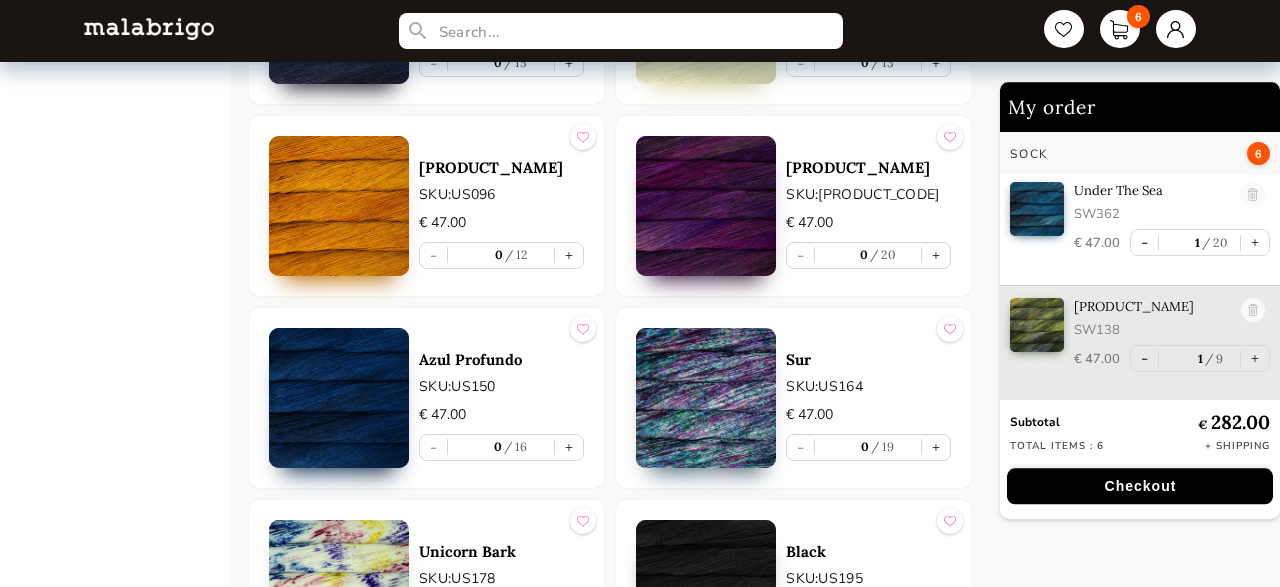 scroll, scrollTop: 1940, scrollLeft: 0, axis: vertical 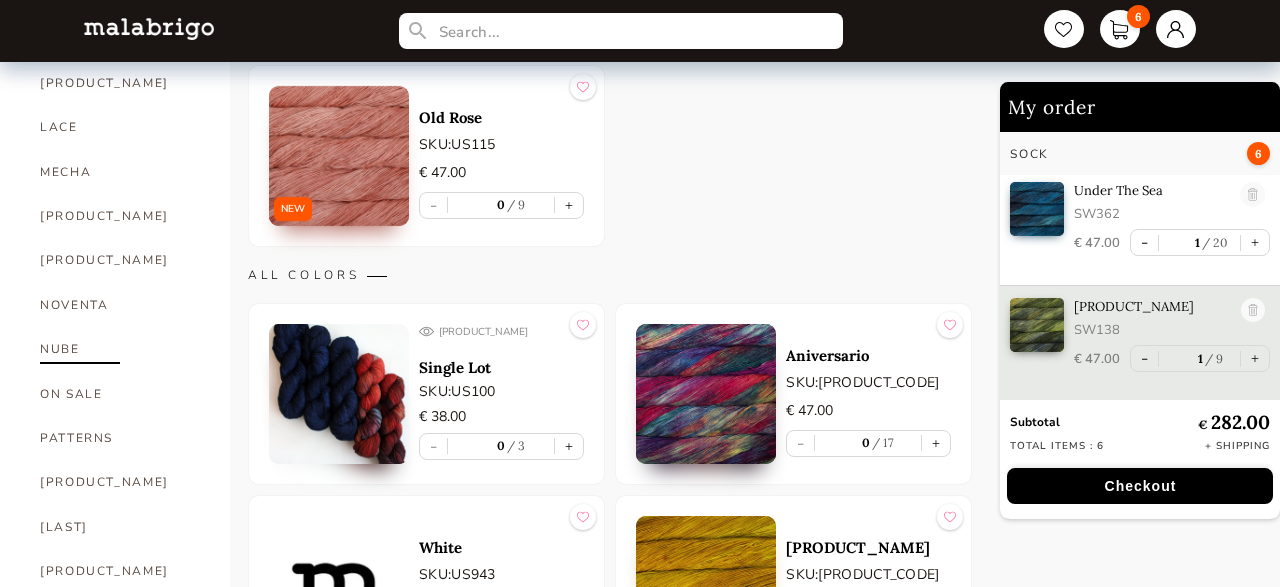 click on "NUBE" at bounding box center (120, 349) 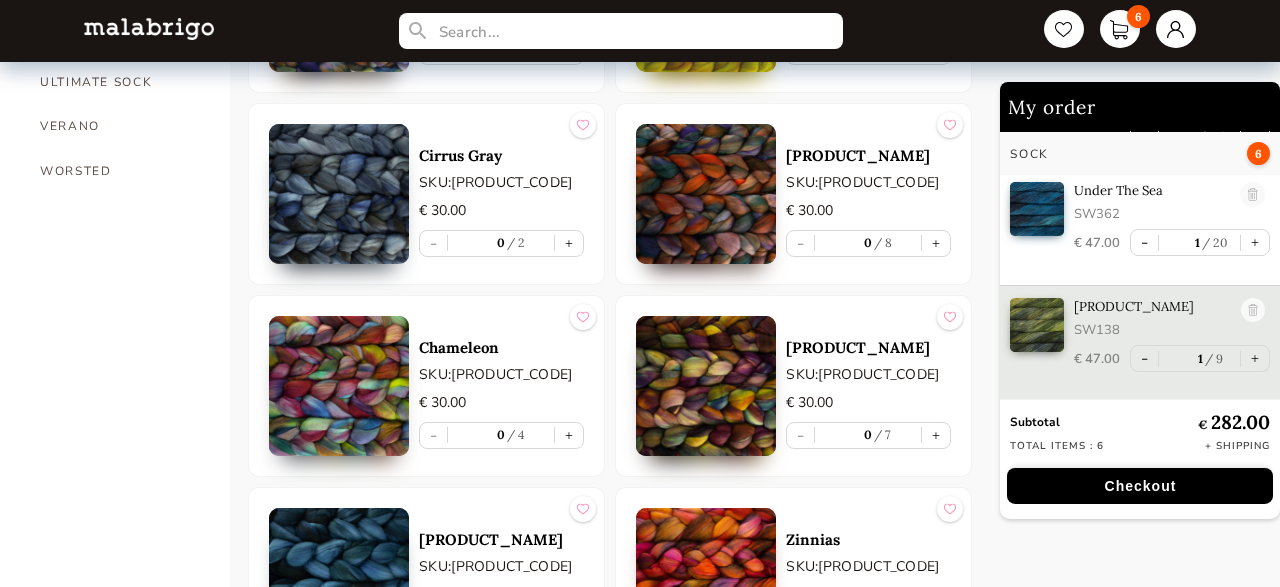 scroll, scrollTop: 1503, scrollLeft: 0, axis: vertical 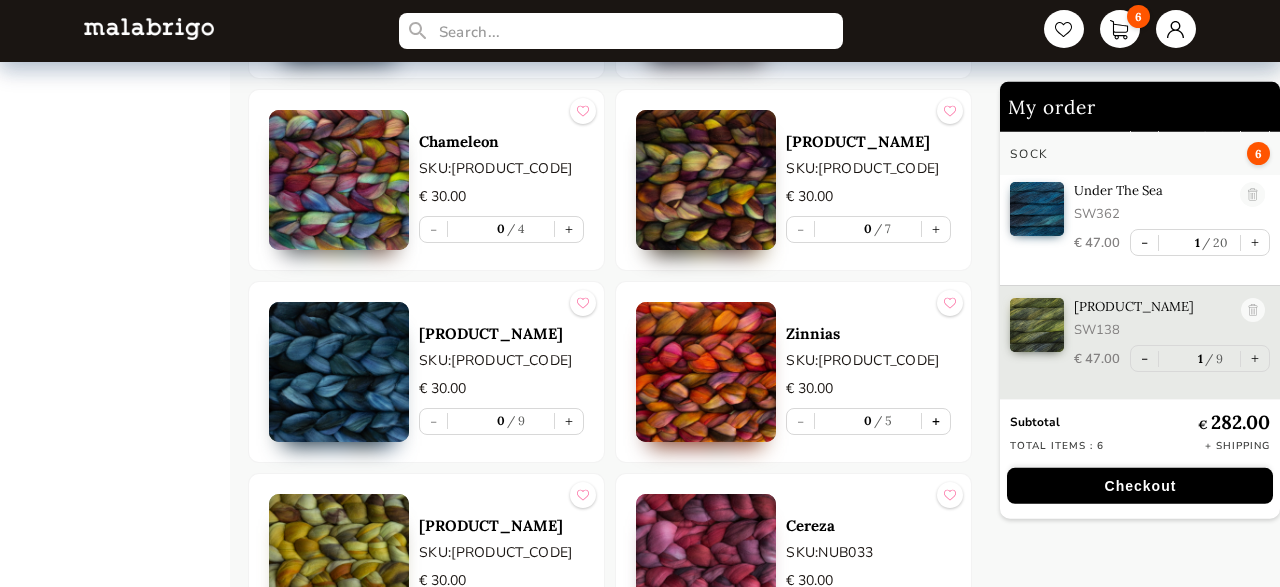 click on "+" at bounding box center [936, 421] 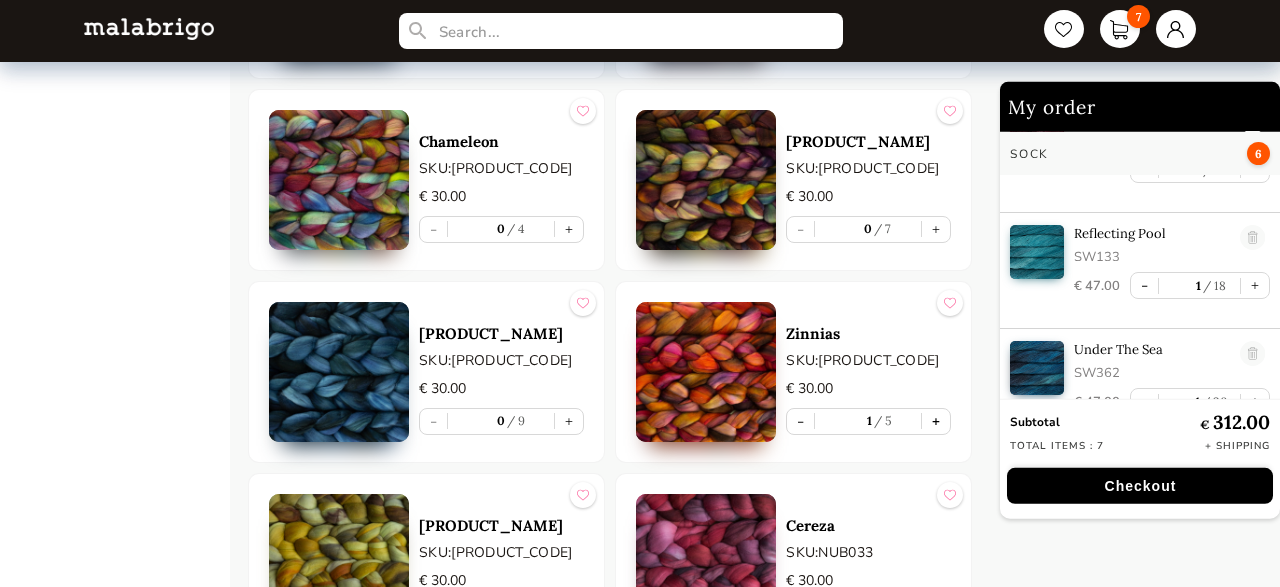 type on "1" 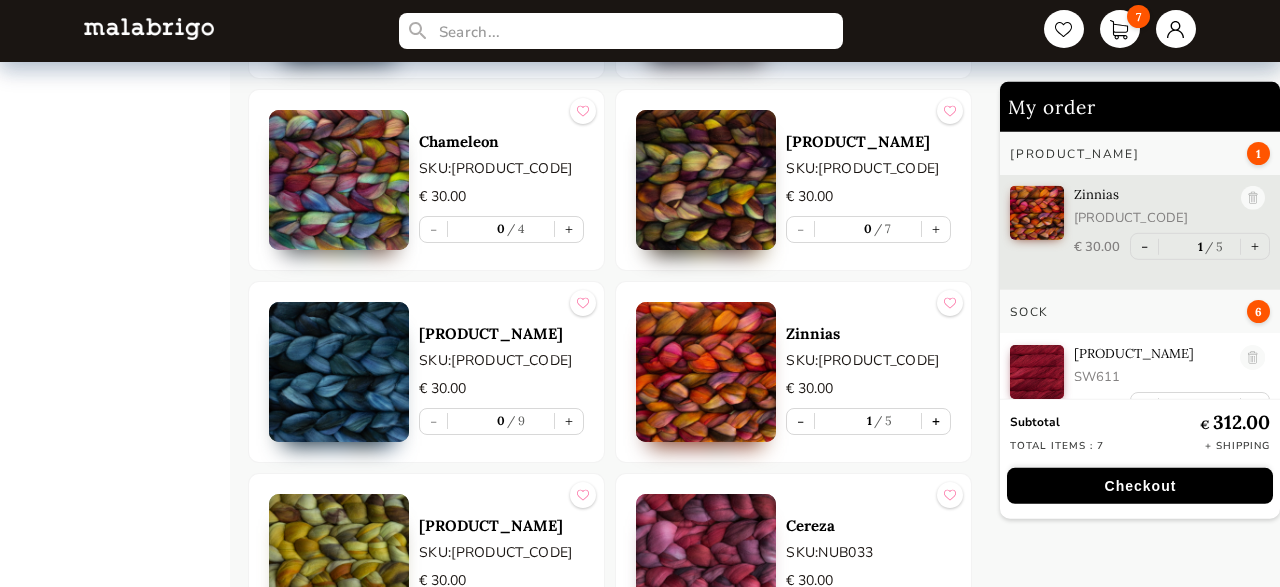 scroll, scrollTop: 0, scrollLeft: 0, axis: both 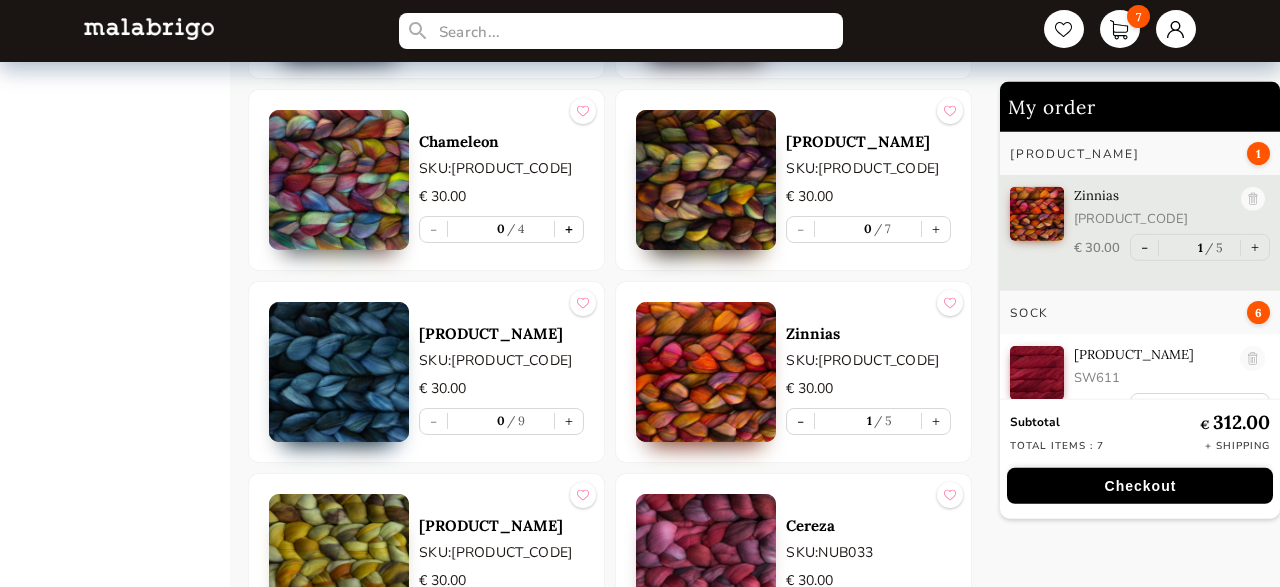 click on "+" at bounding box center (569, 229) 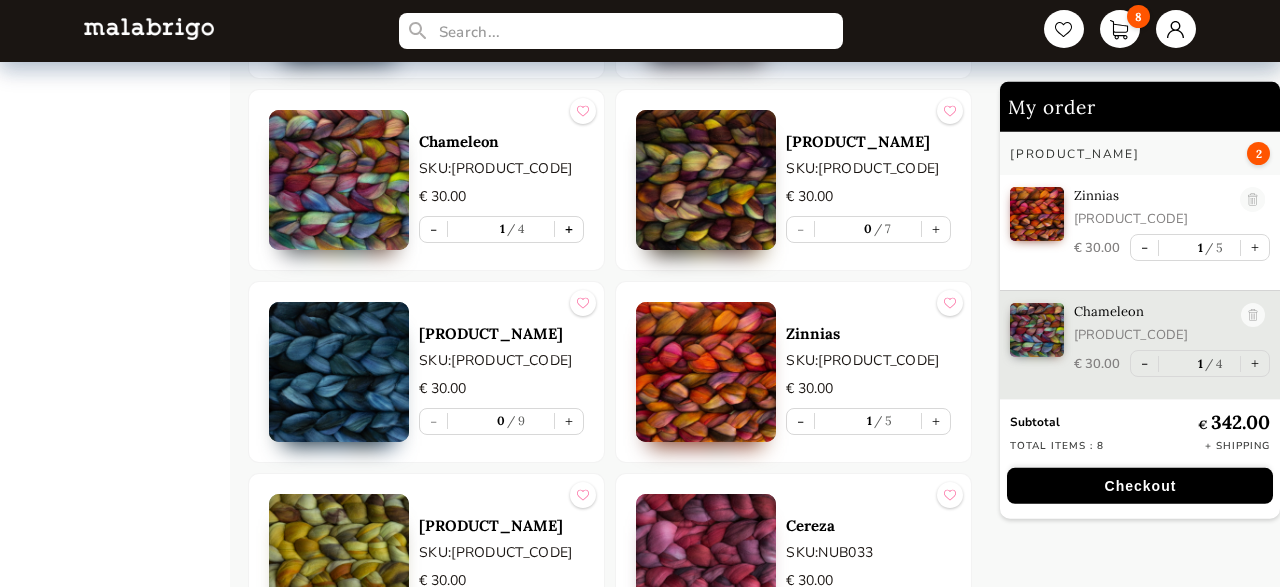 type on "1" 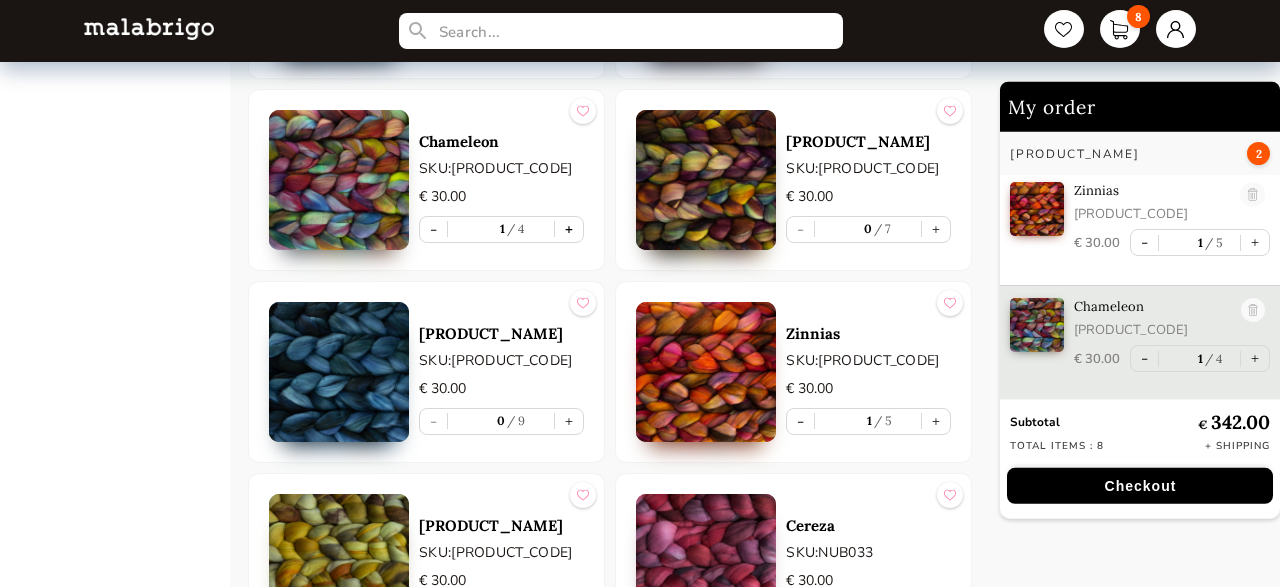 scroll, scrollTop: 8, scrollLeft: 0, axis: vertical 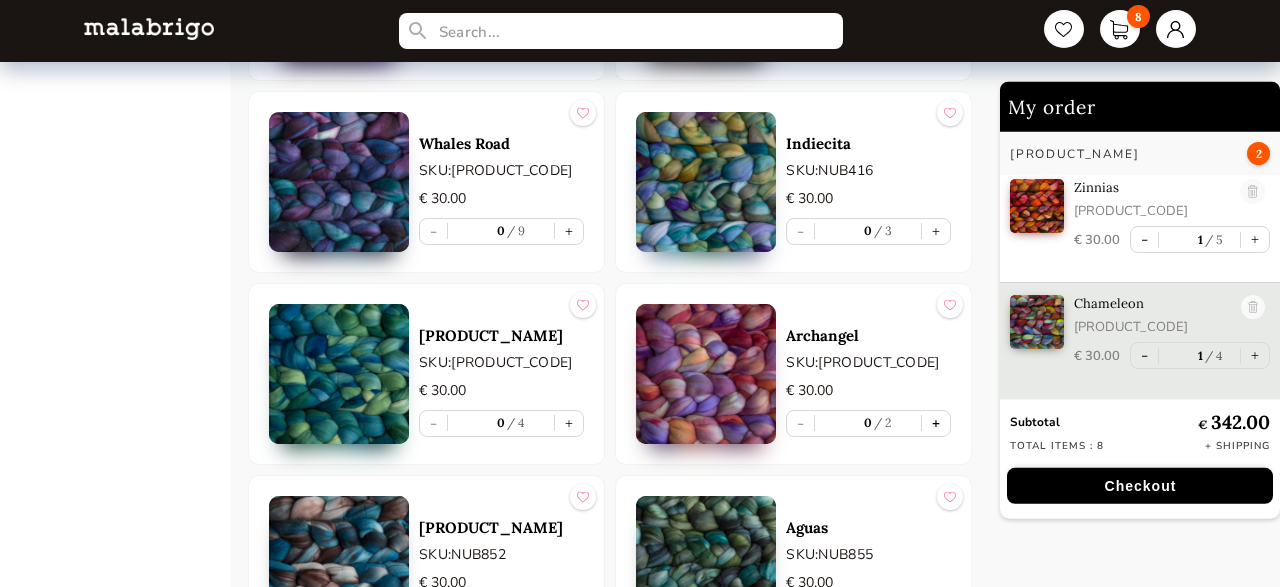 click on "+" at bounding box center [936, 423] 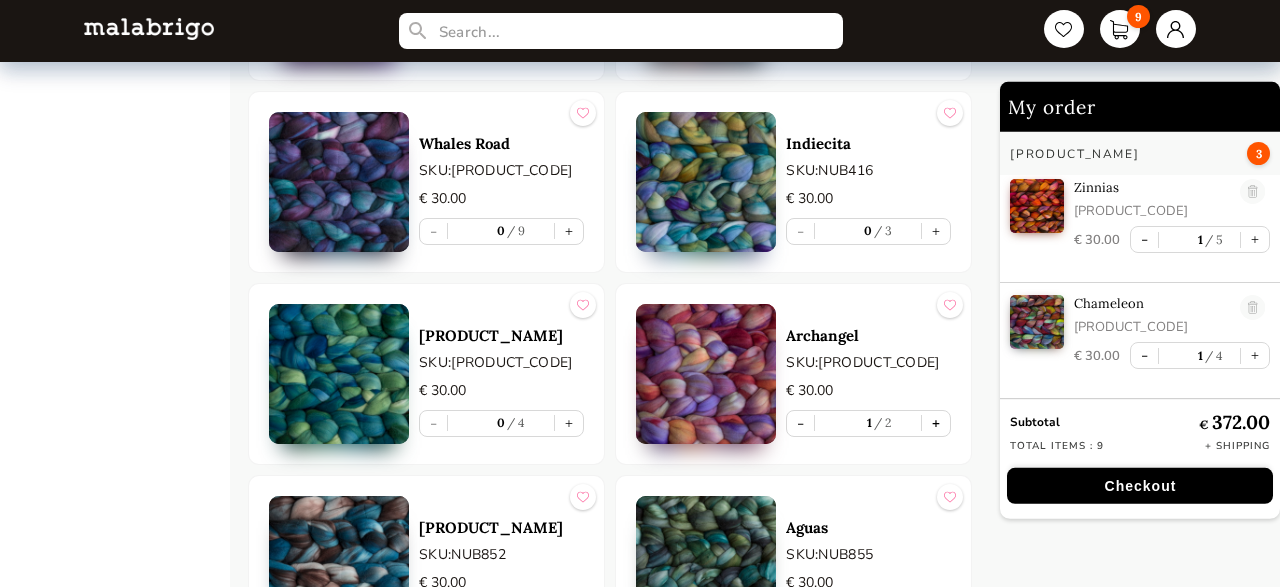 type on "1" 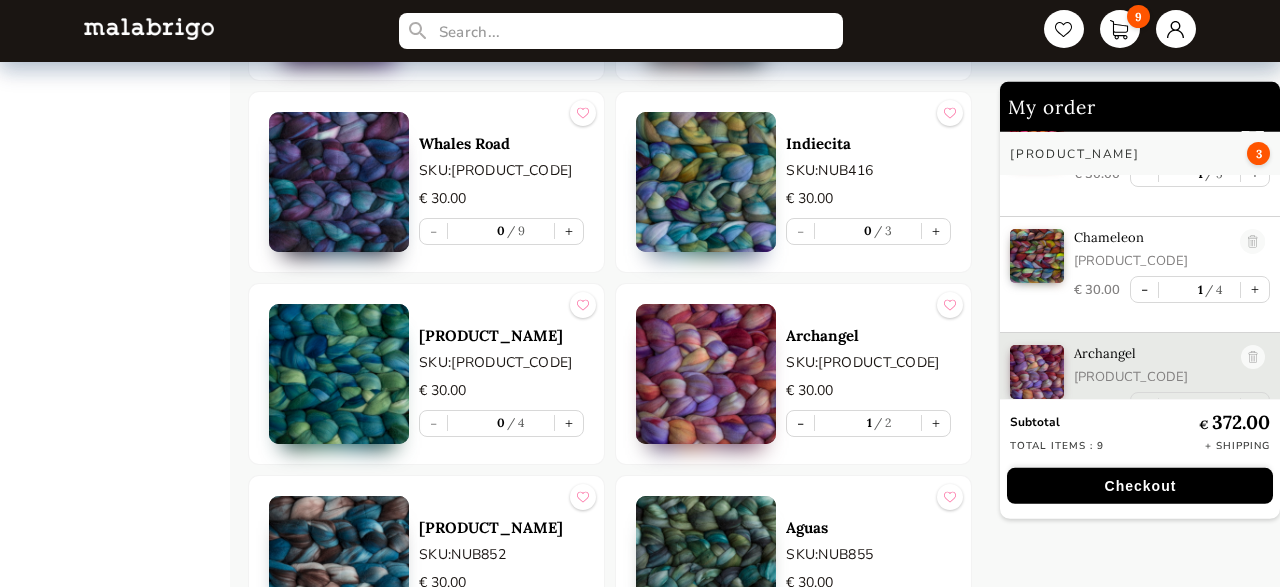 scroll, scrollTop: 124, scrollLeft: 0, axis: vertical 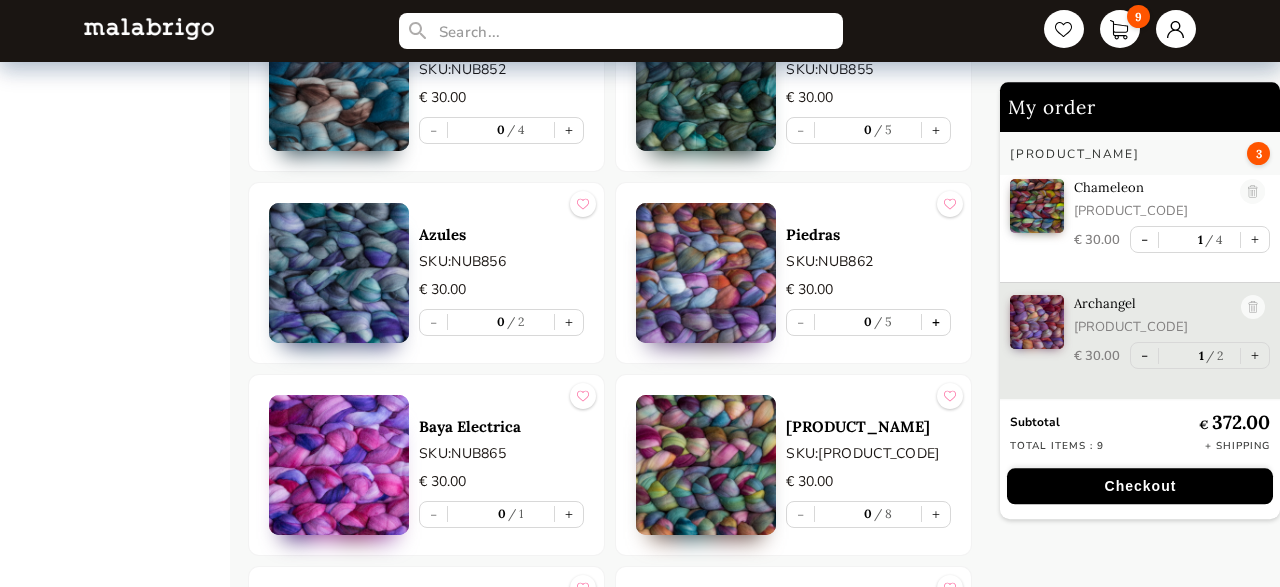 click on "+" at bounding box center [936, 322] 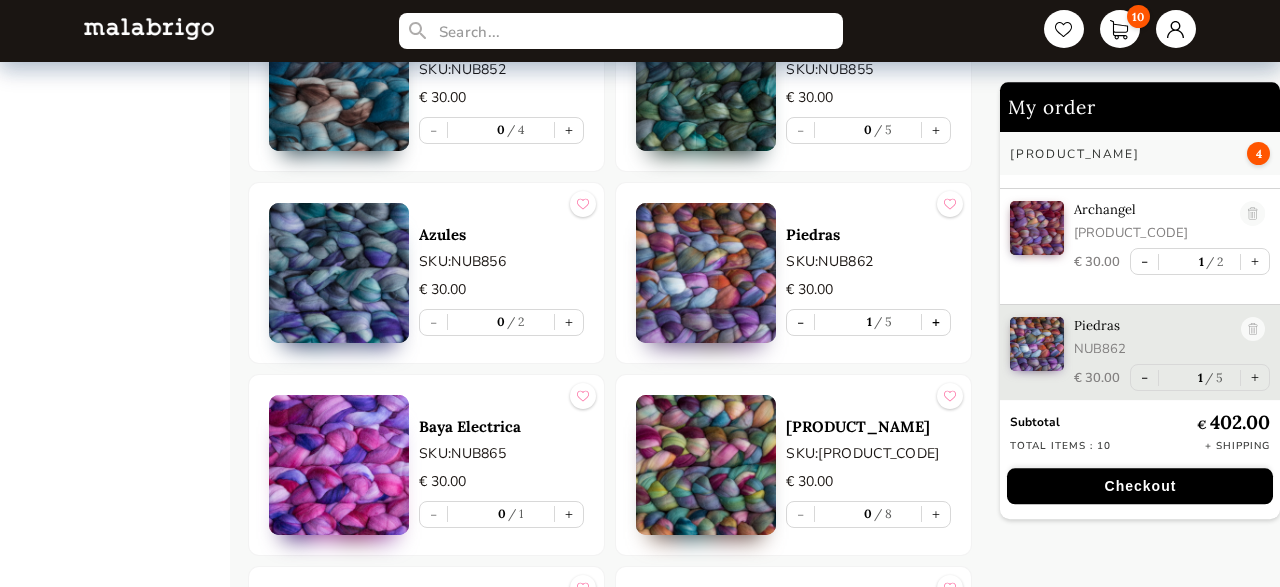 scroll, scrollTop: 233, scrollLeft: 0, axis: vertical 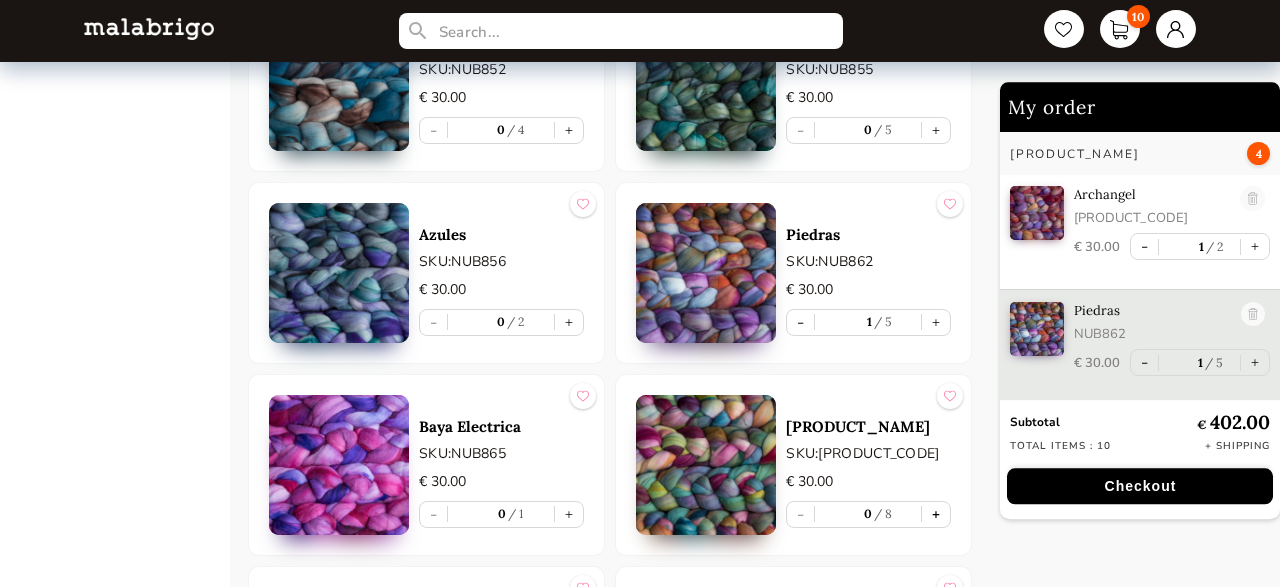 click on "+" at bounding box center (936, 514) 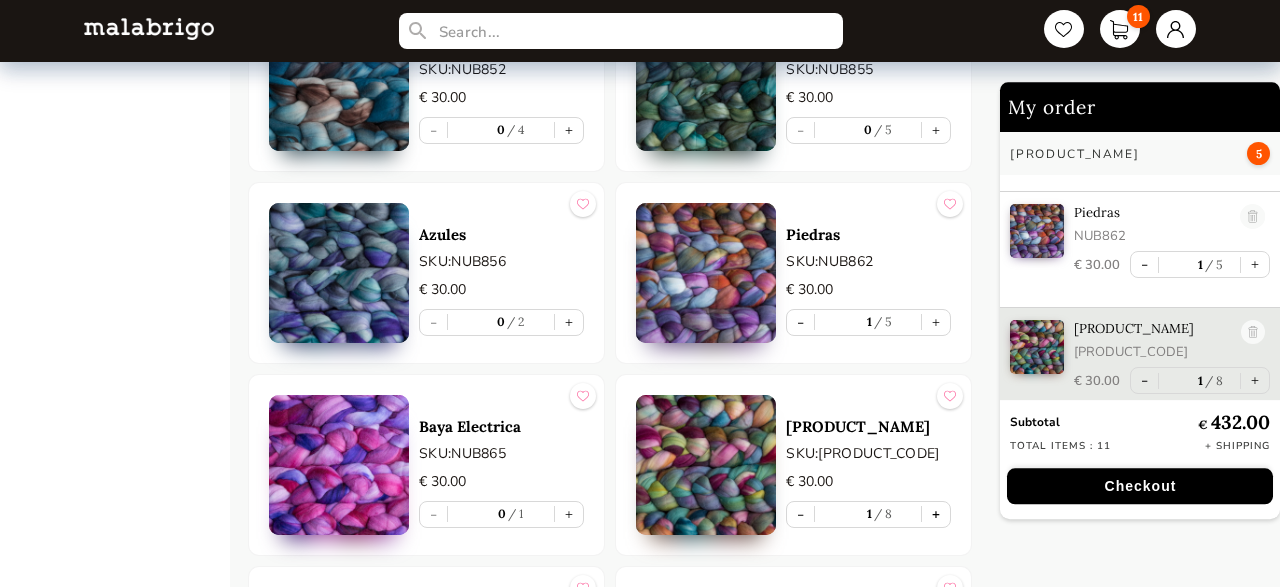 scroll, scrollTop: 340, scrollLeft: 0, axis: vertical 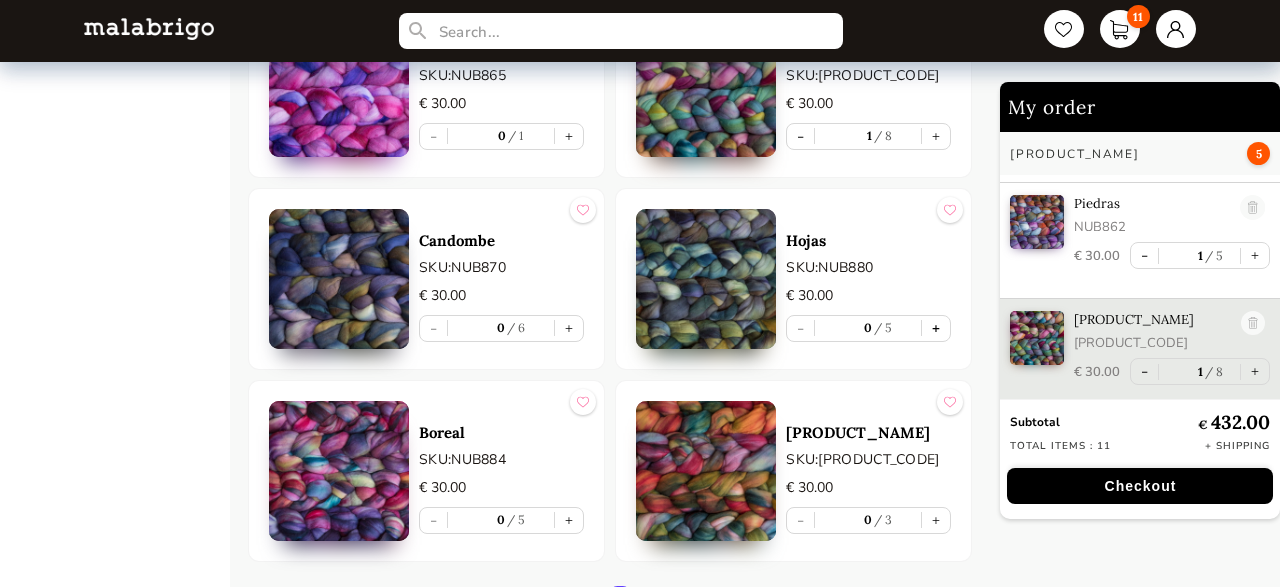 click on "+" at bounding box center (936, 328) 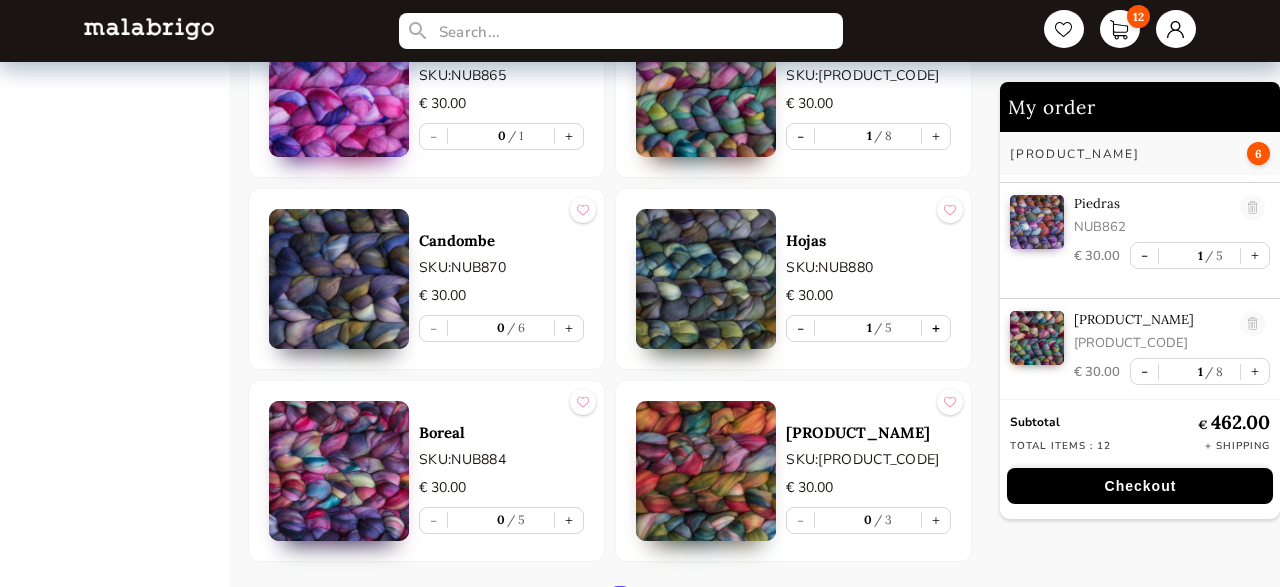 type on "1" 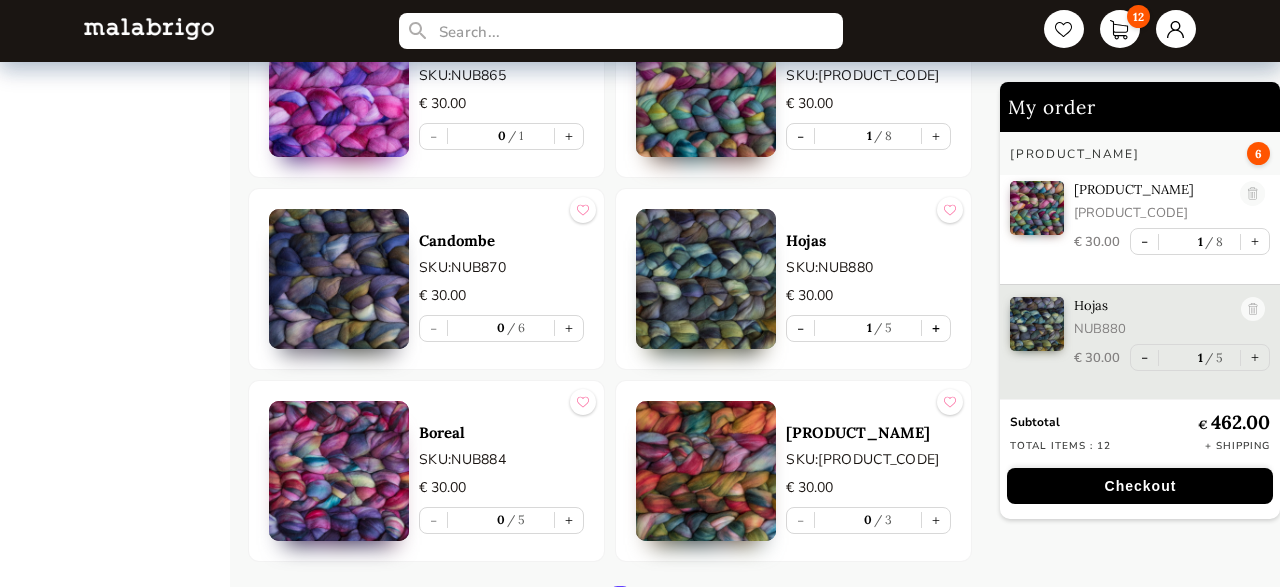 scroll, scrollTop: 471, scrollLeft: 0, axis: vertical 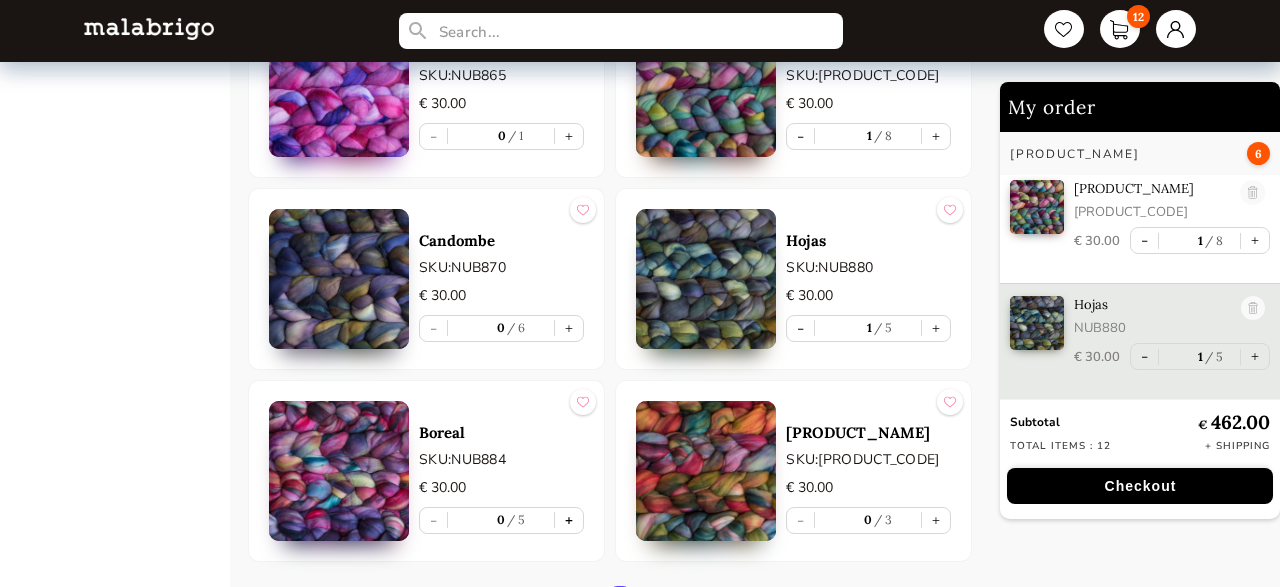 click on "+" at bounding box center [569, 520] 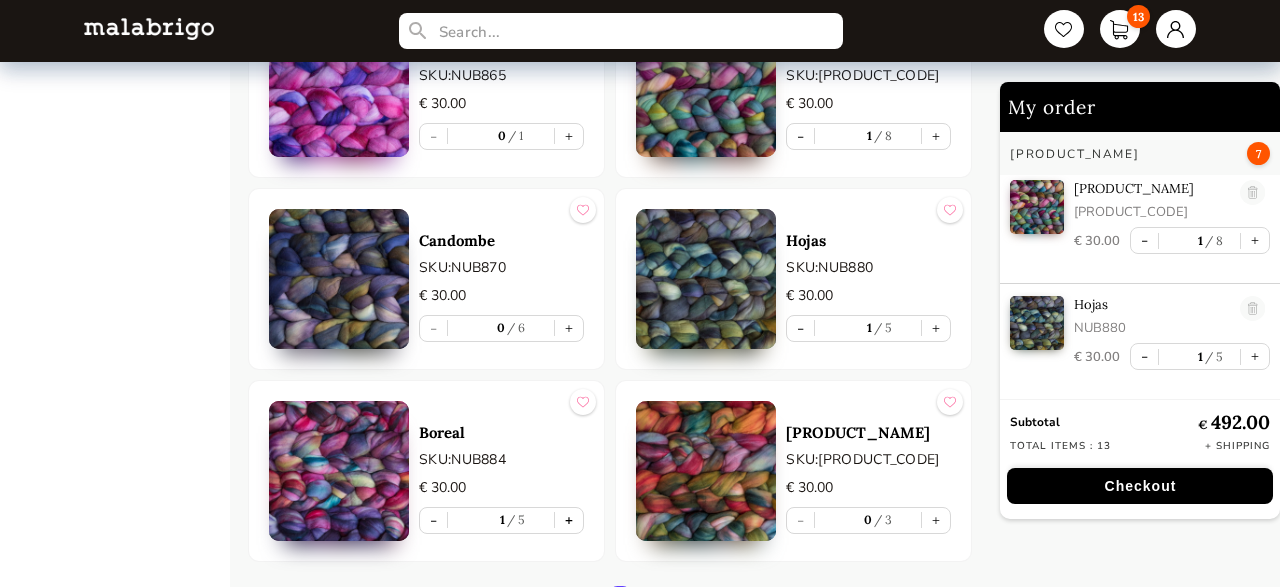 type on "1" 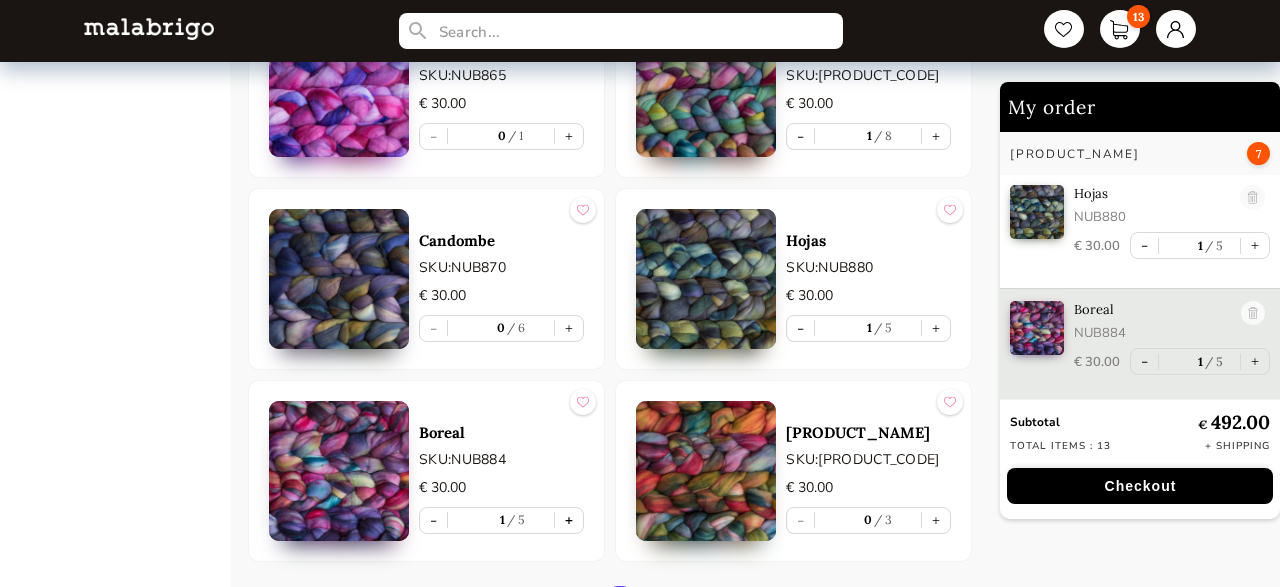 scroll, scrollTop: 582, scrollLeft: 0, axis: vertical 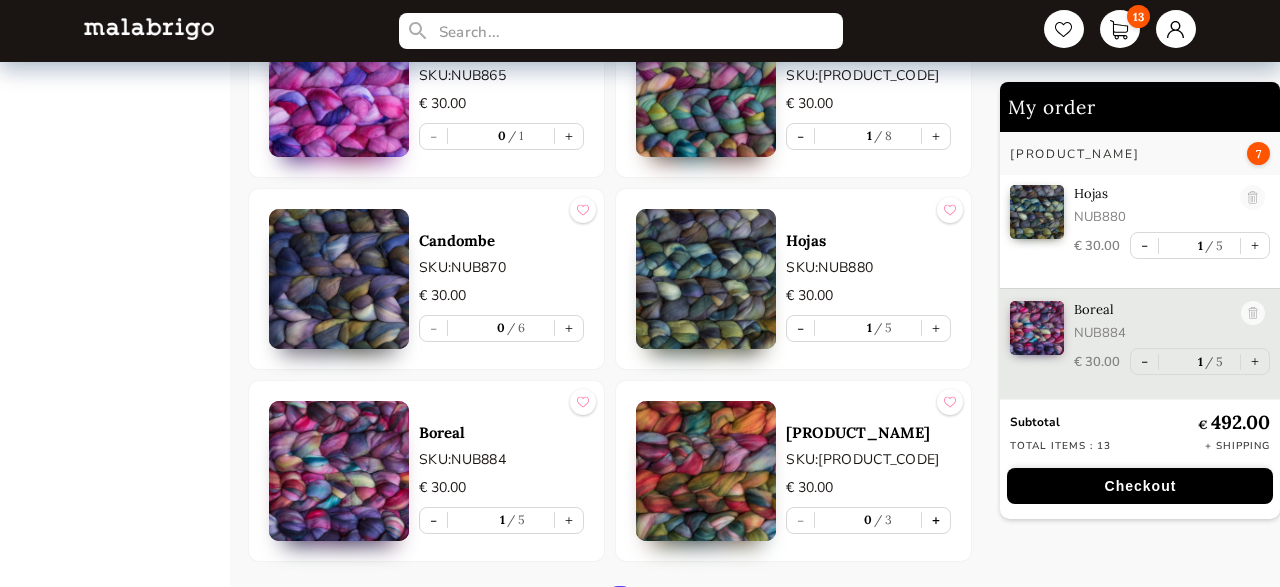 click on "+" at bounding box center (936, 520) 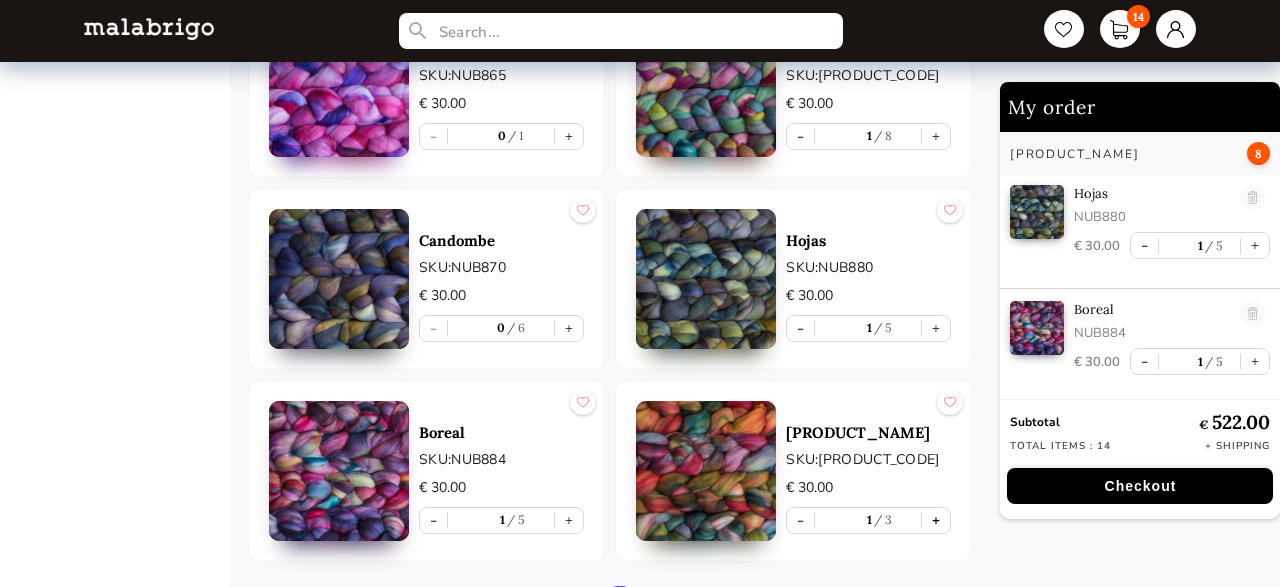 type on "1" 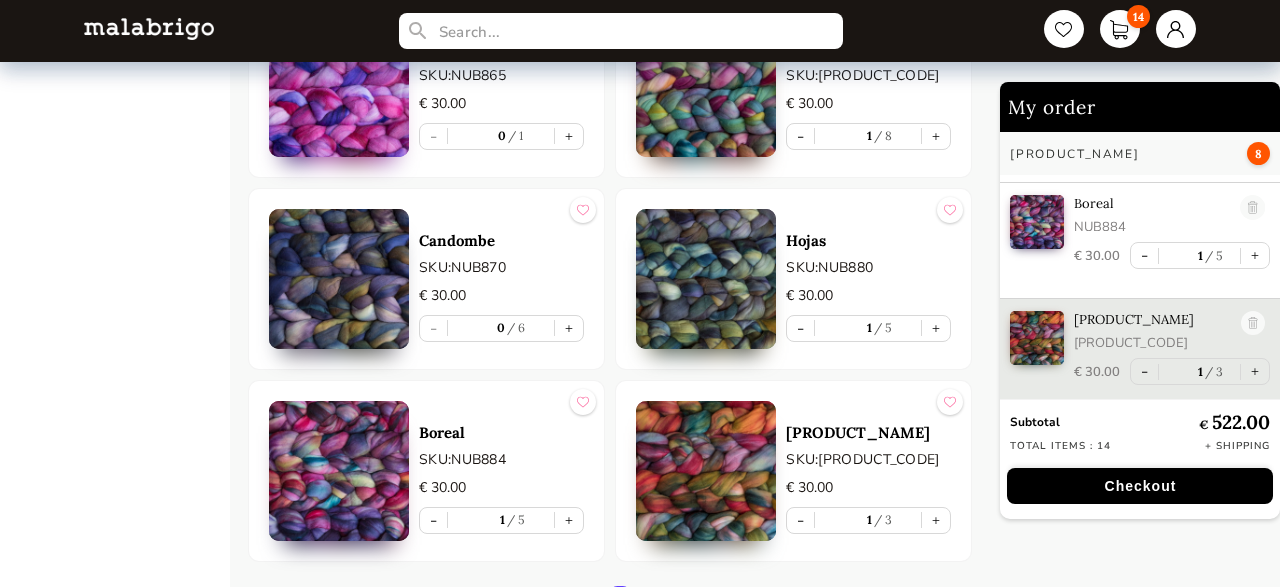 scroll, scrollTop: 702, scrollLeft: 0, axis: vertical 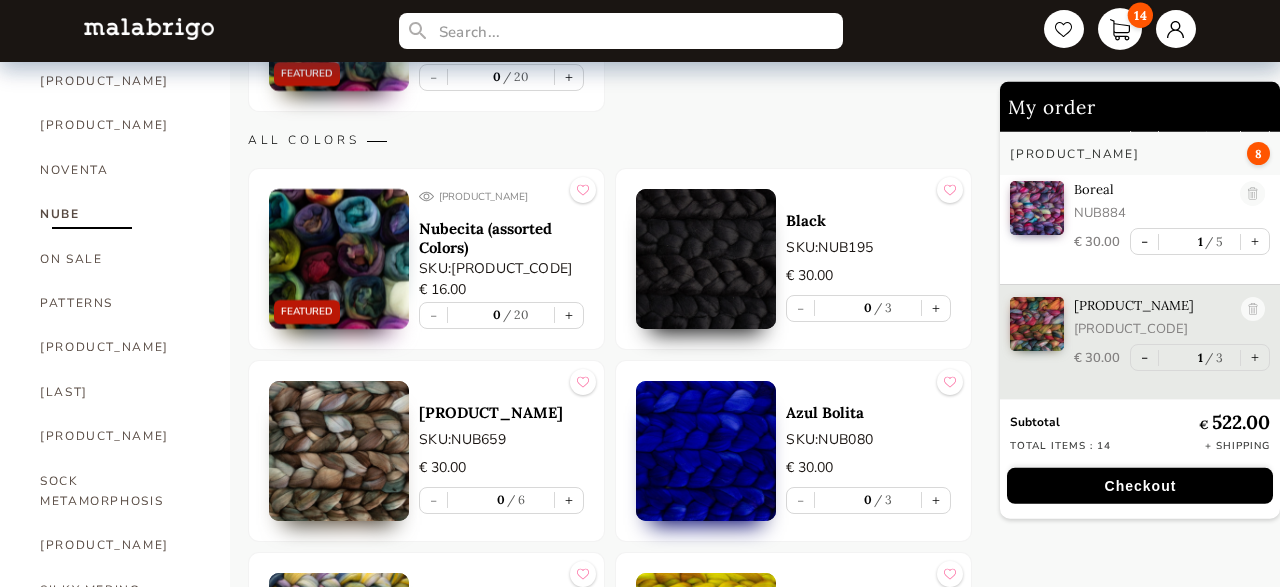 click on "14" at bounding box center [1120, 29] 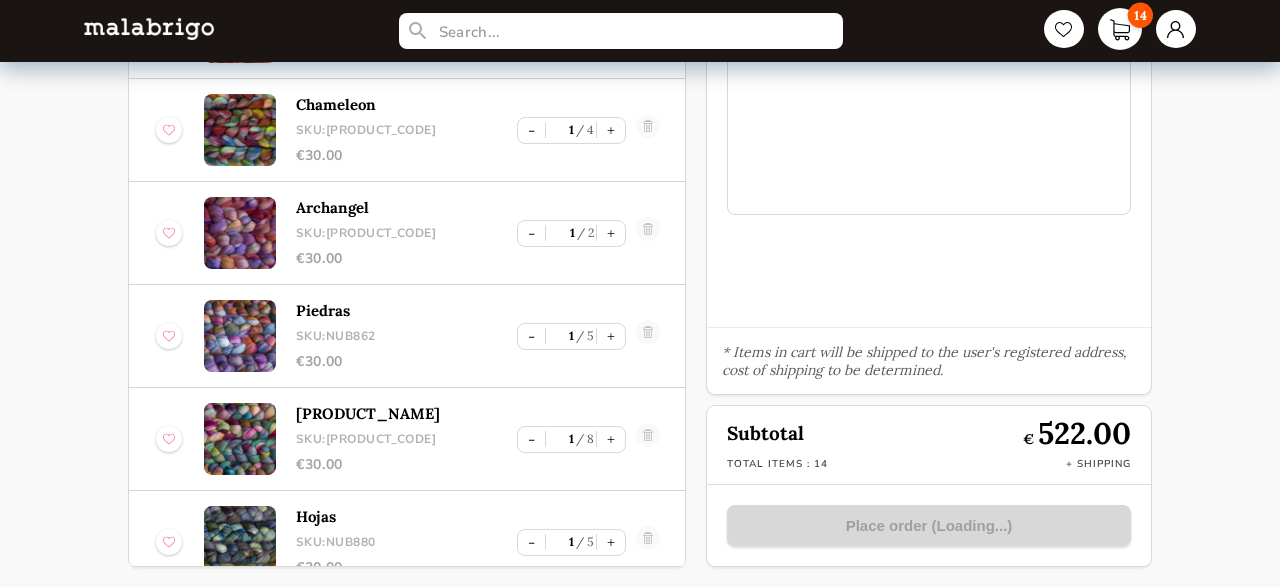 scroll, scrollTop: 232, scrollLeft: 0, axis: vertical 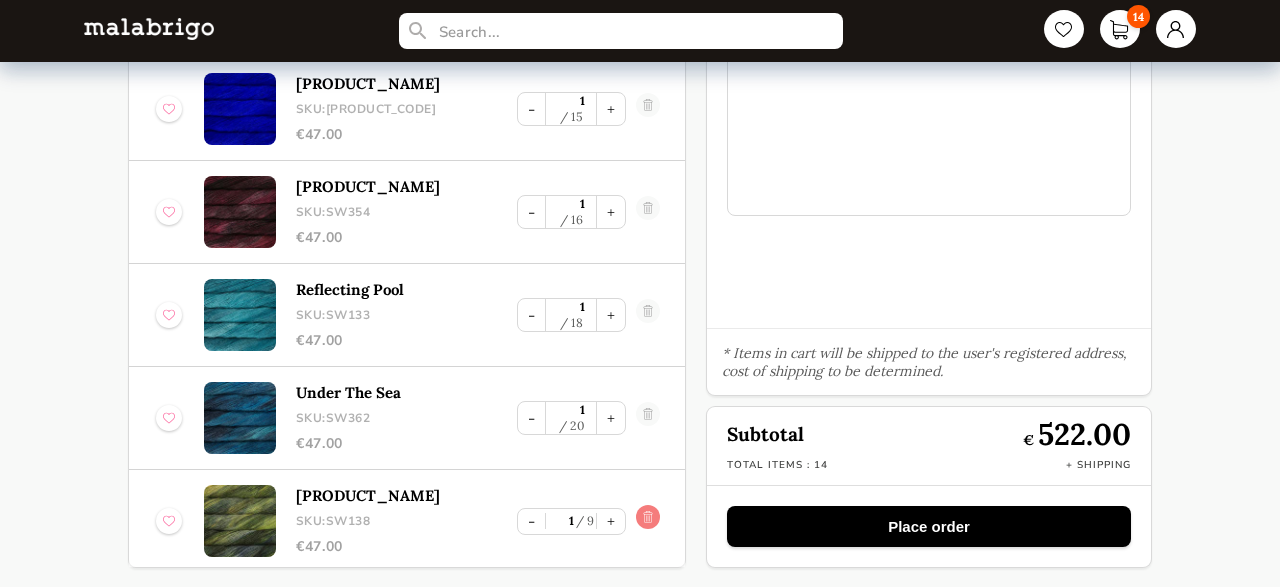click at bounding box center (648, 521) 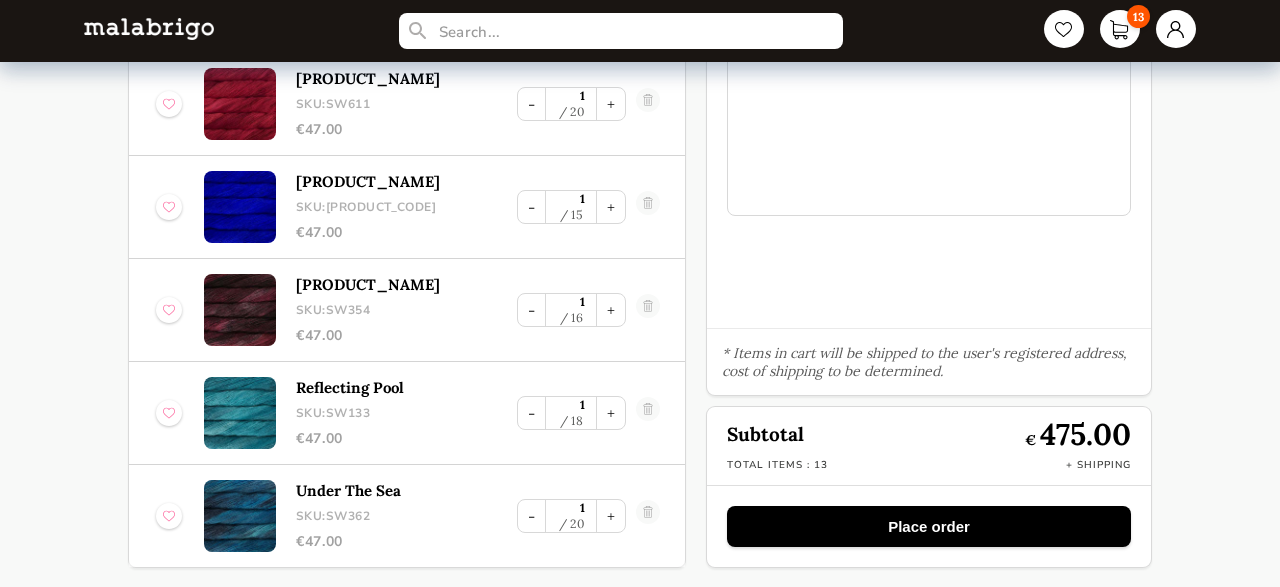 scroll, scrollTop: 785, scrollLeft: 0, axis: vertical 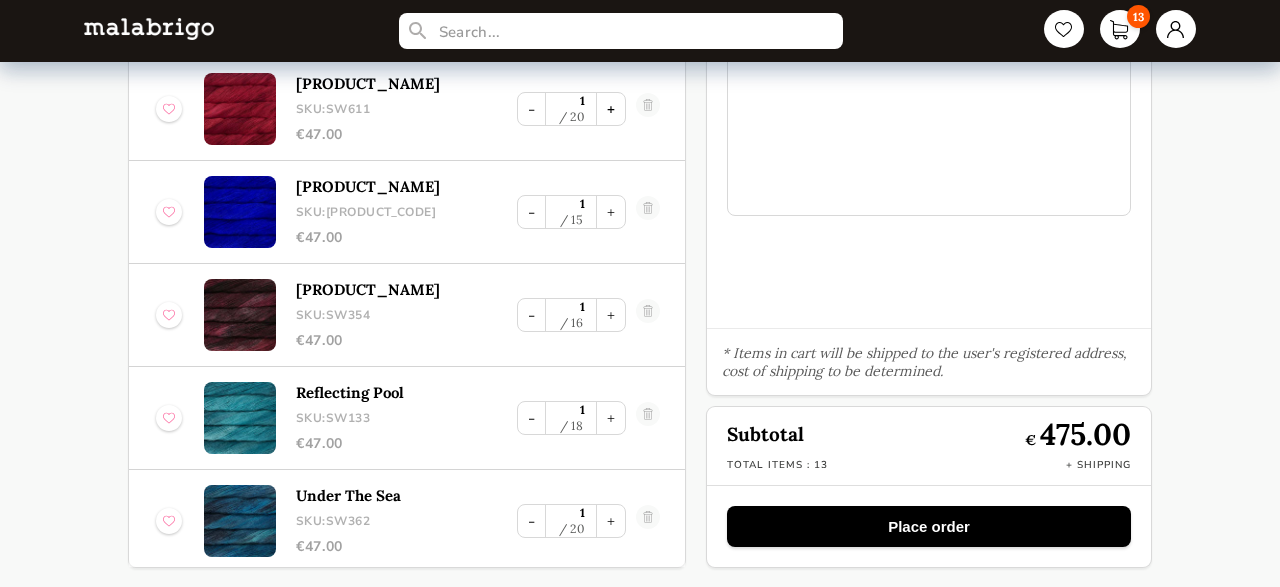 click on "+" at bounding box center [611, 109] 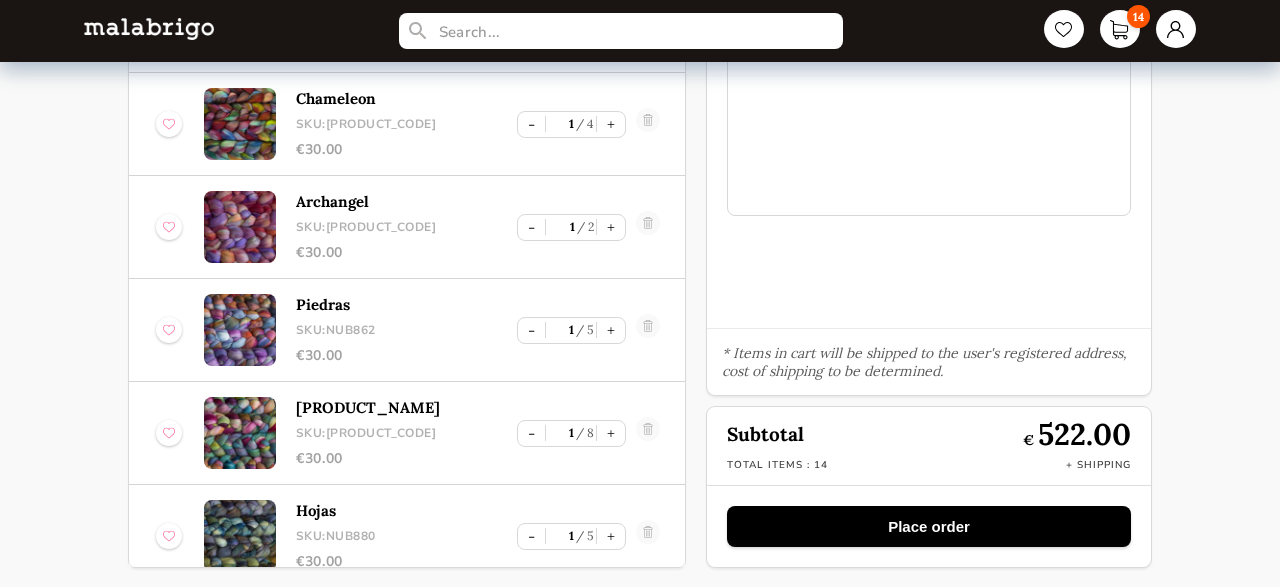 scroll, scrollTop: 0, scrollLeft: 0, axis: both 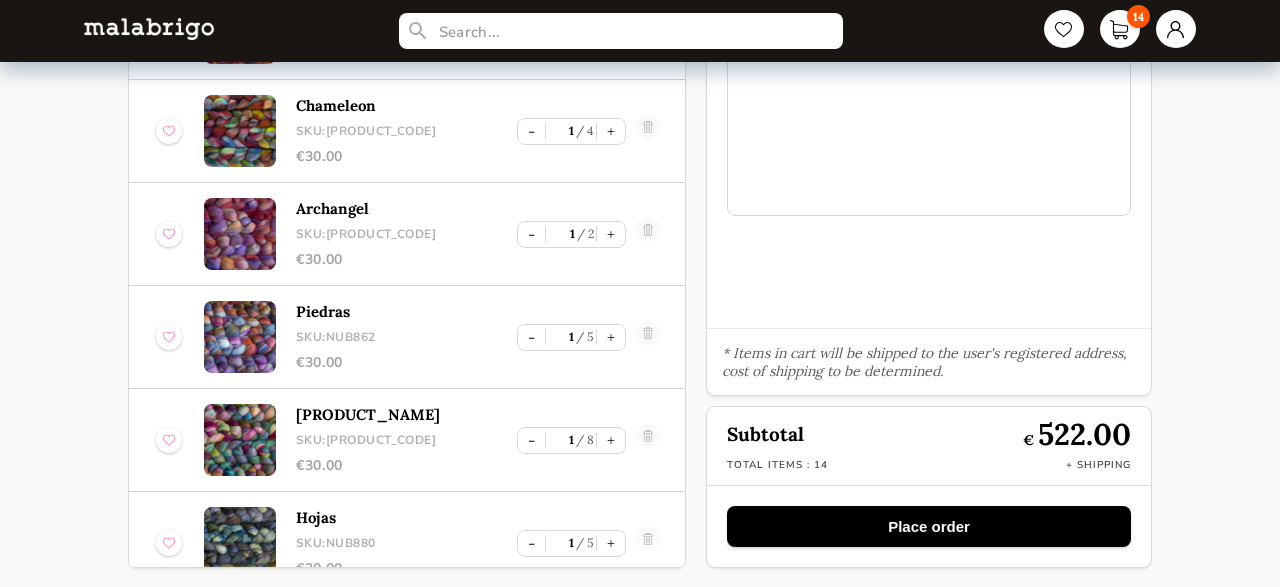click on "Place order" at bounding box center [929, 526] 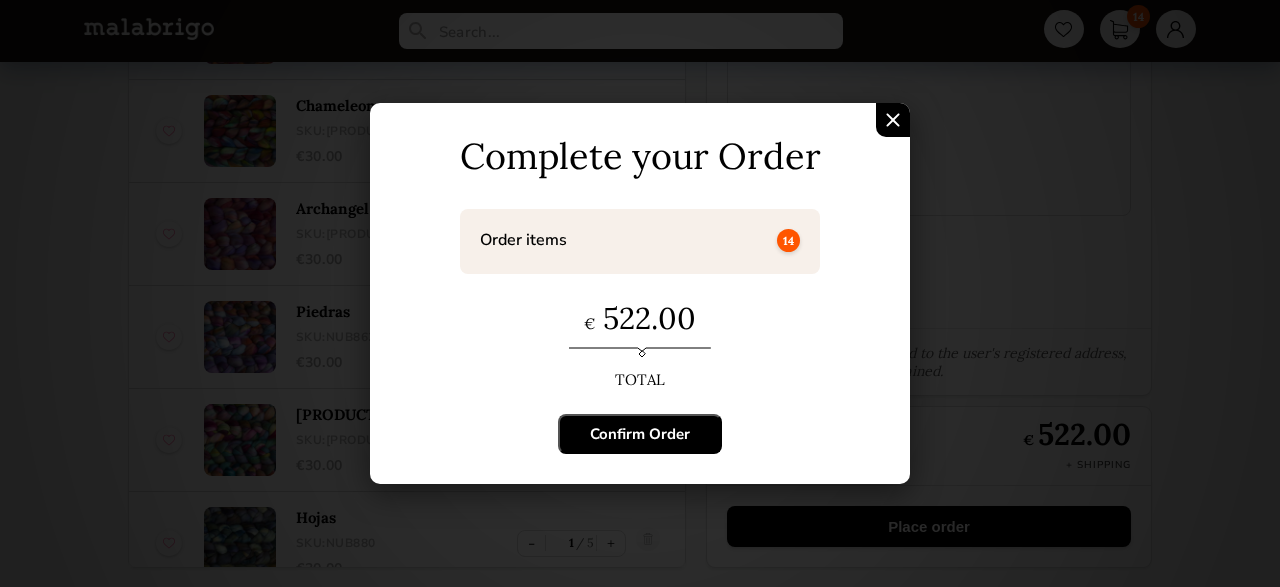 click on "Confirm Order" at bounding box center [640, 434] 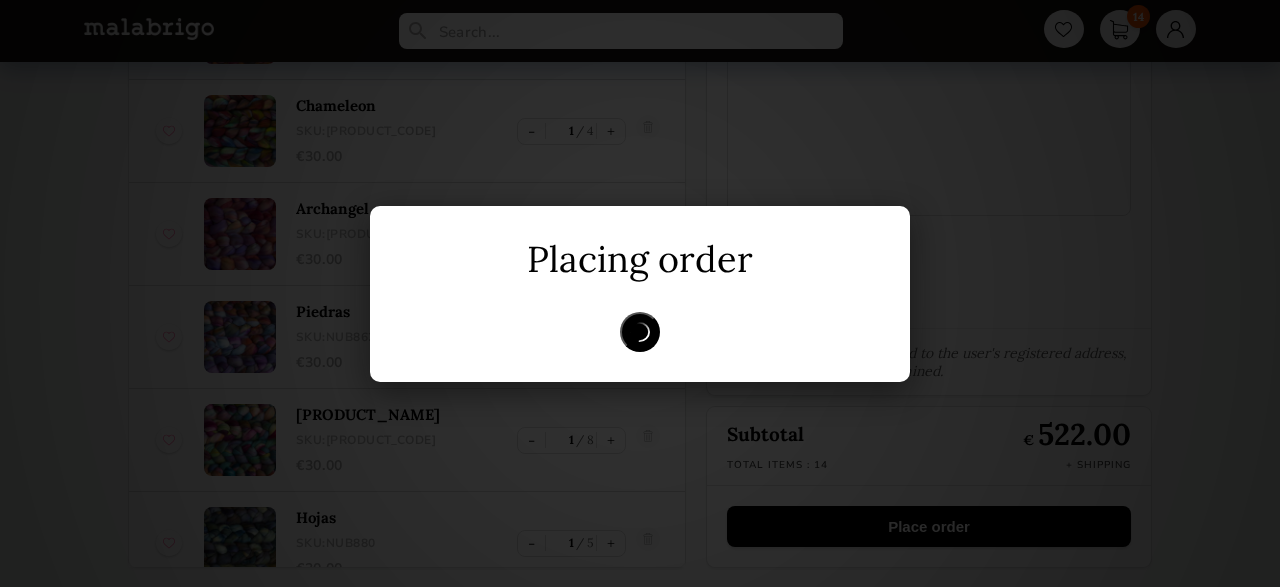 scroll, scrollTop: 0, scrollLeft: 0, axis: both 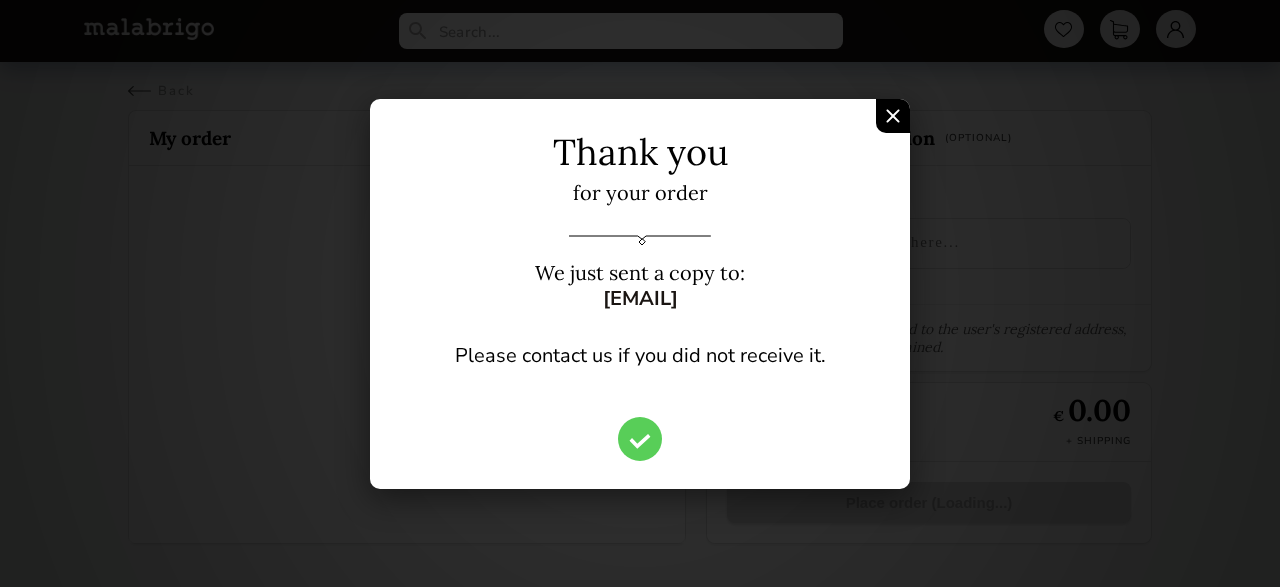 click at bounding box center (893, 116) 